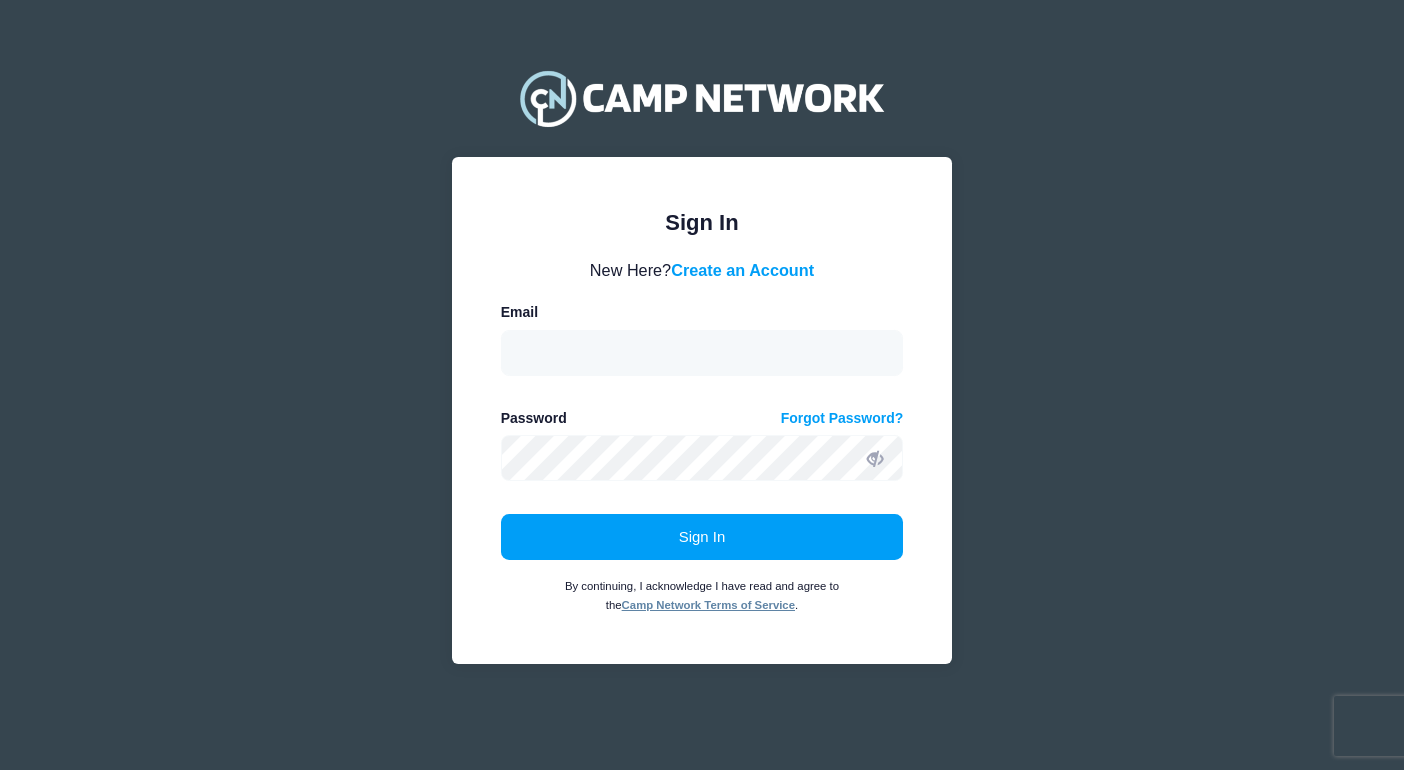 scroll, scrollTop: 0, scrollLeft: 0, axis: both 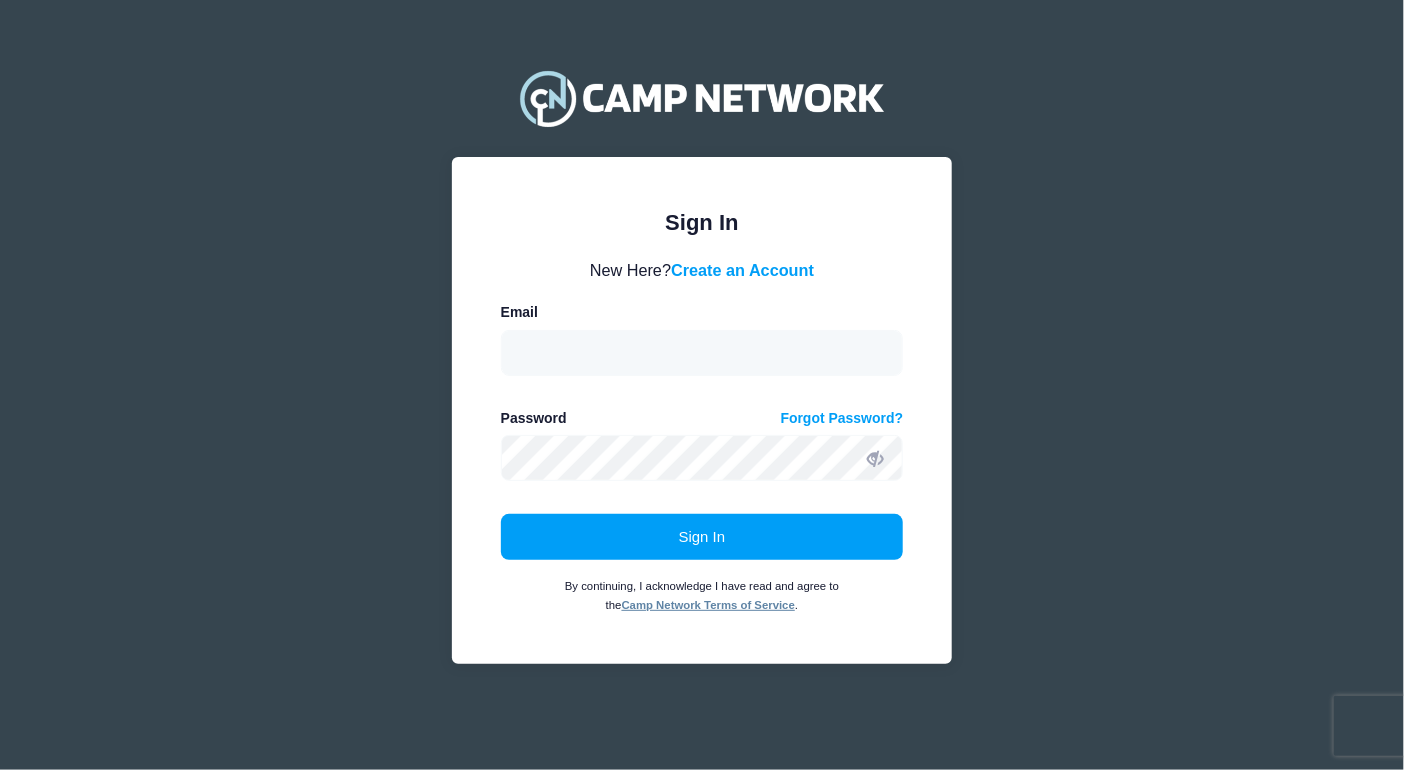 click at bounding box center (702, 353) 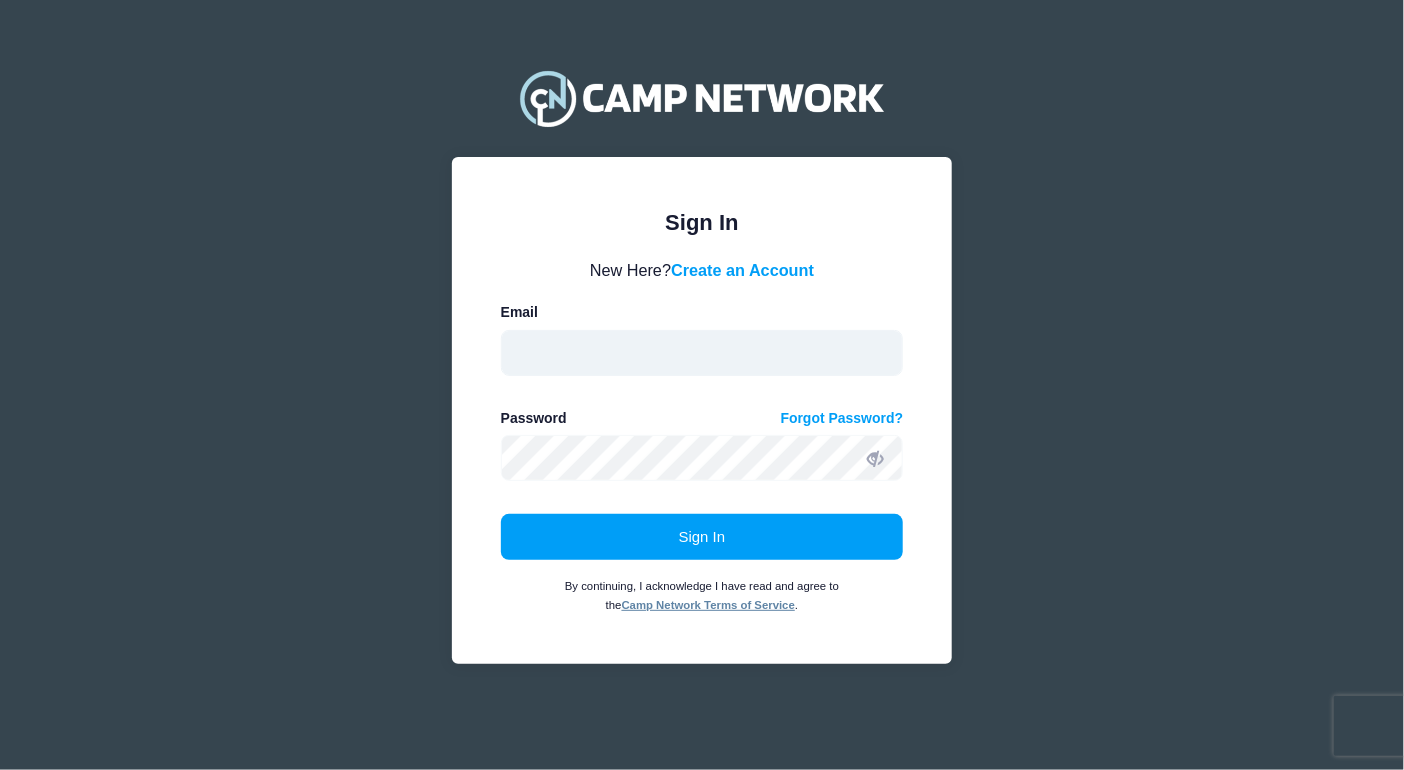 type on "thall@cdlex.org" 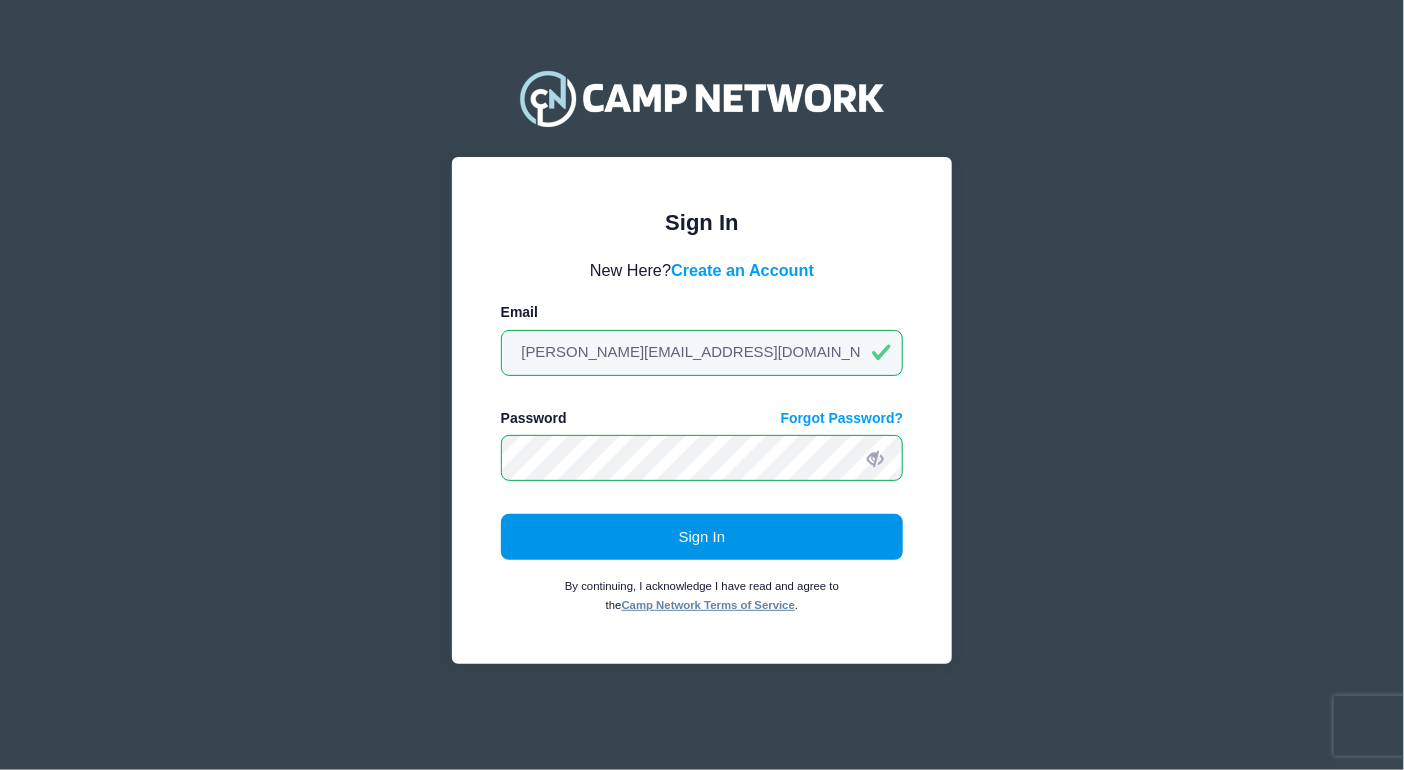 click on "Sign In" at bounding box center (702, 537) 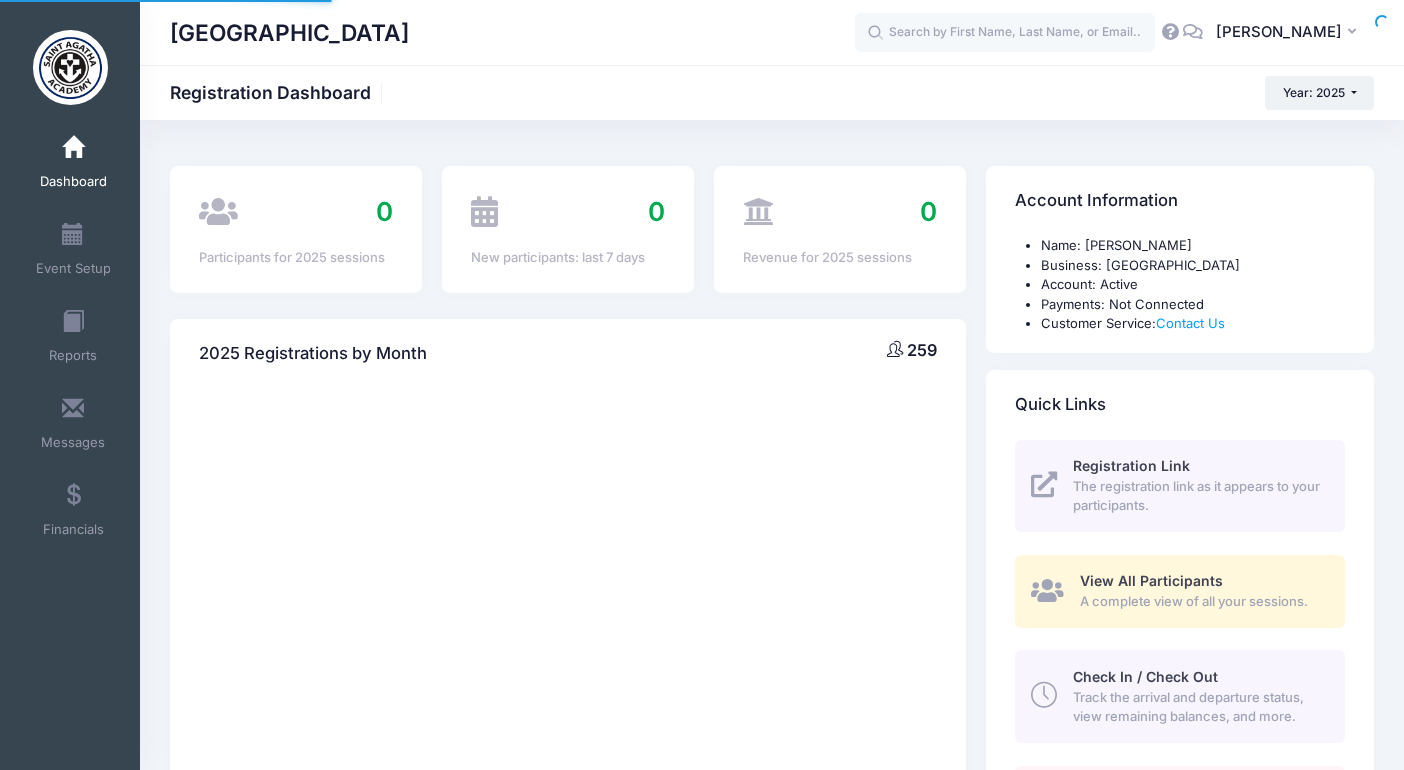 scroll, scrollTop: 0, scrollLeft: 0, axis: both 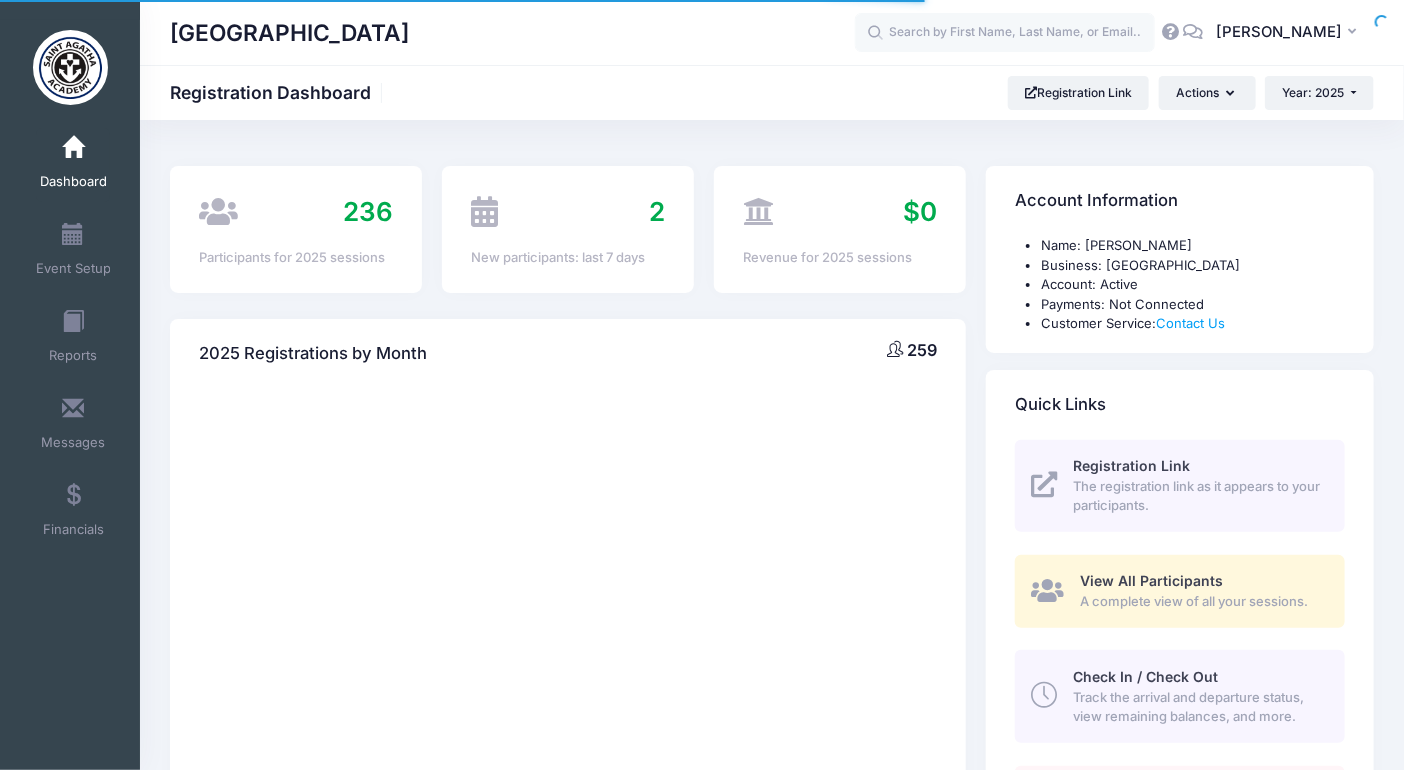 select 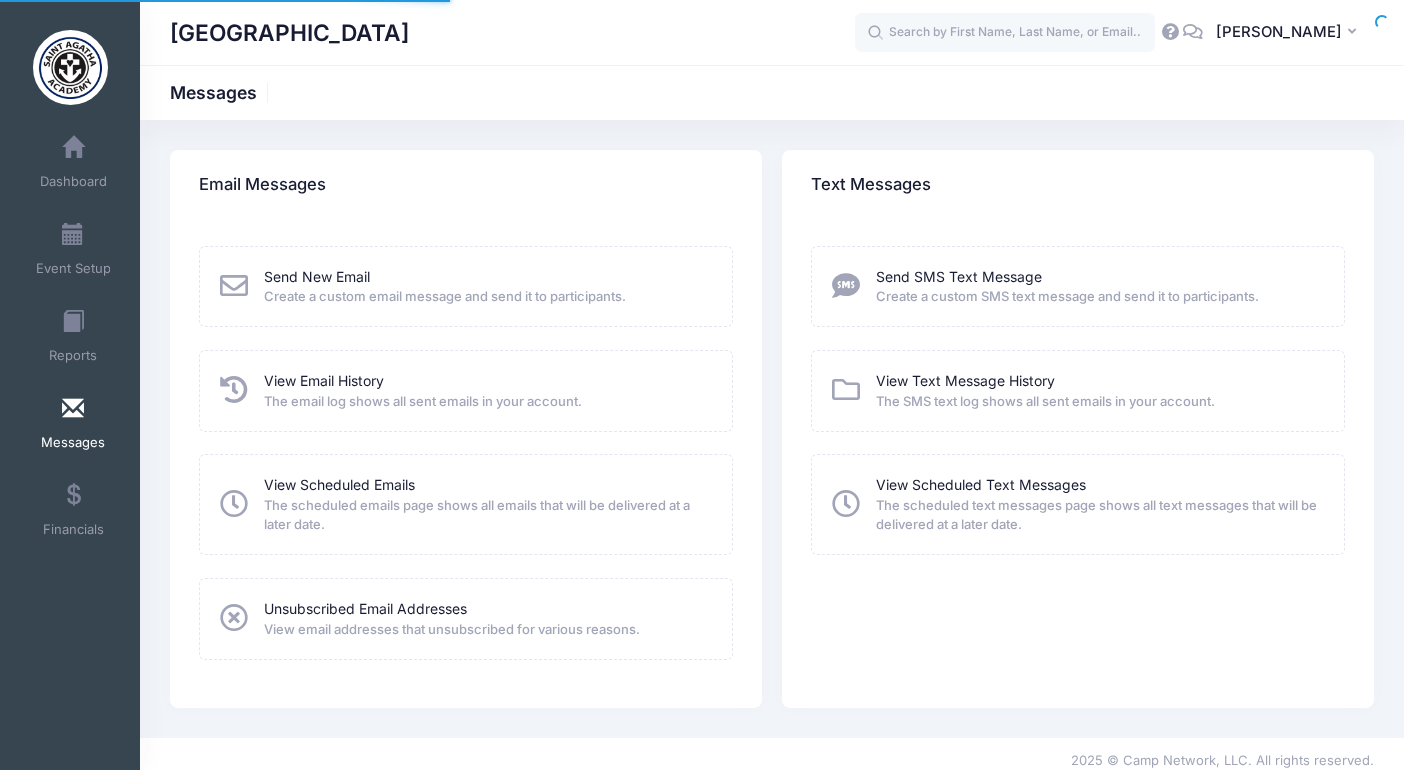 scroll, scrollTop: 0, scrollLeft: 0, axis: both 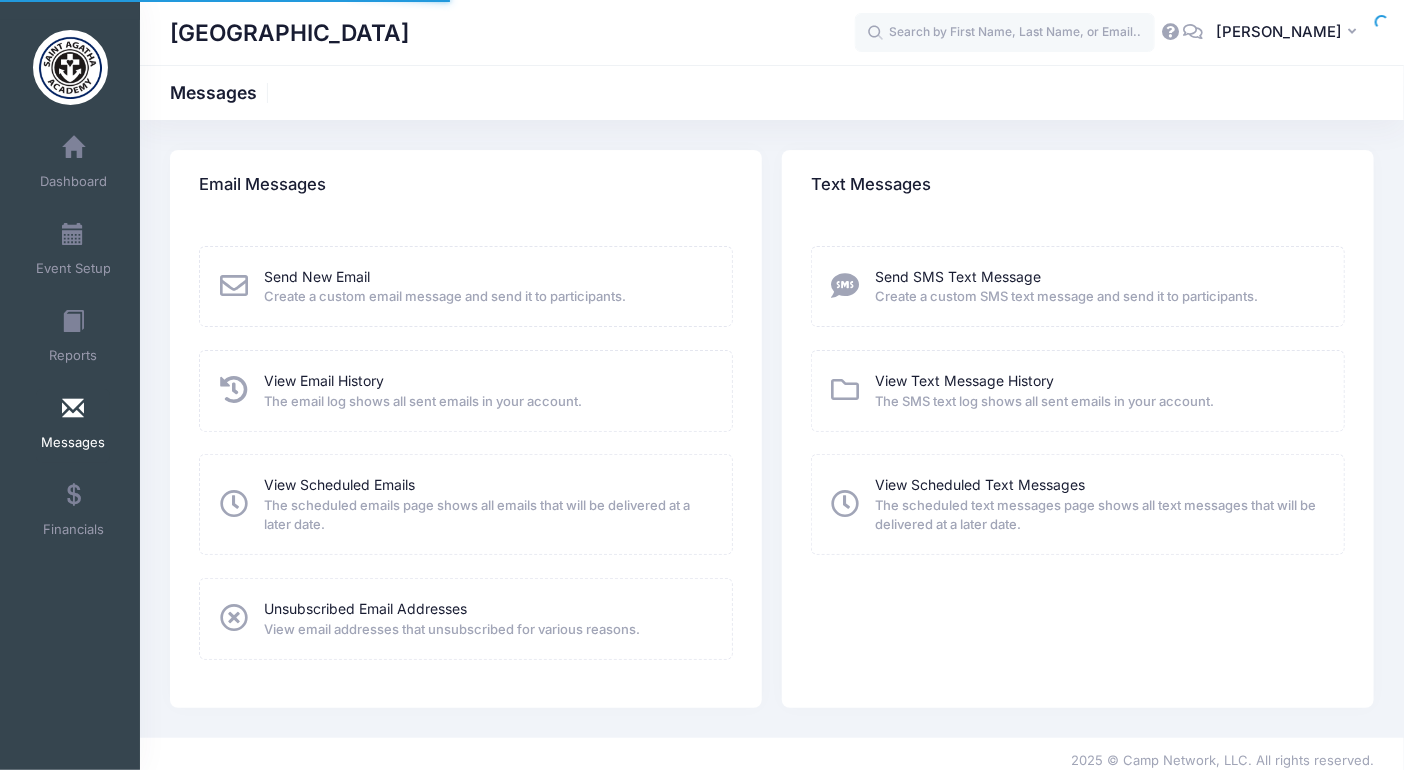 click on "Send New Email" at bounding box center (317, 276) 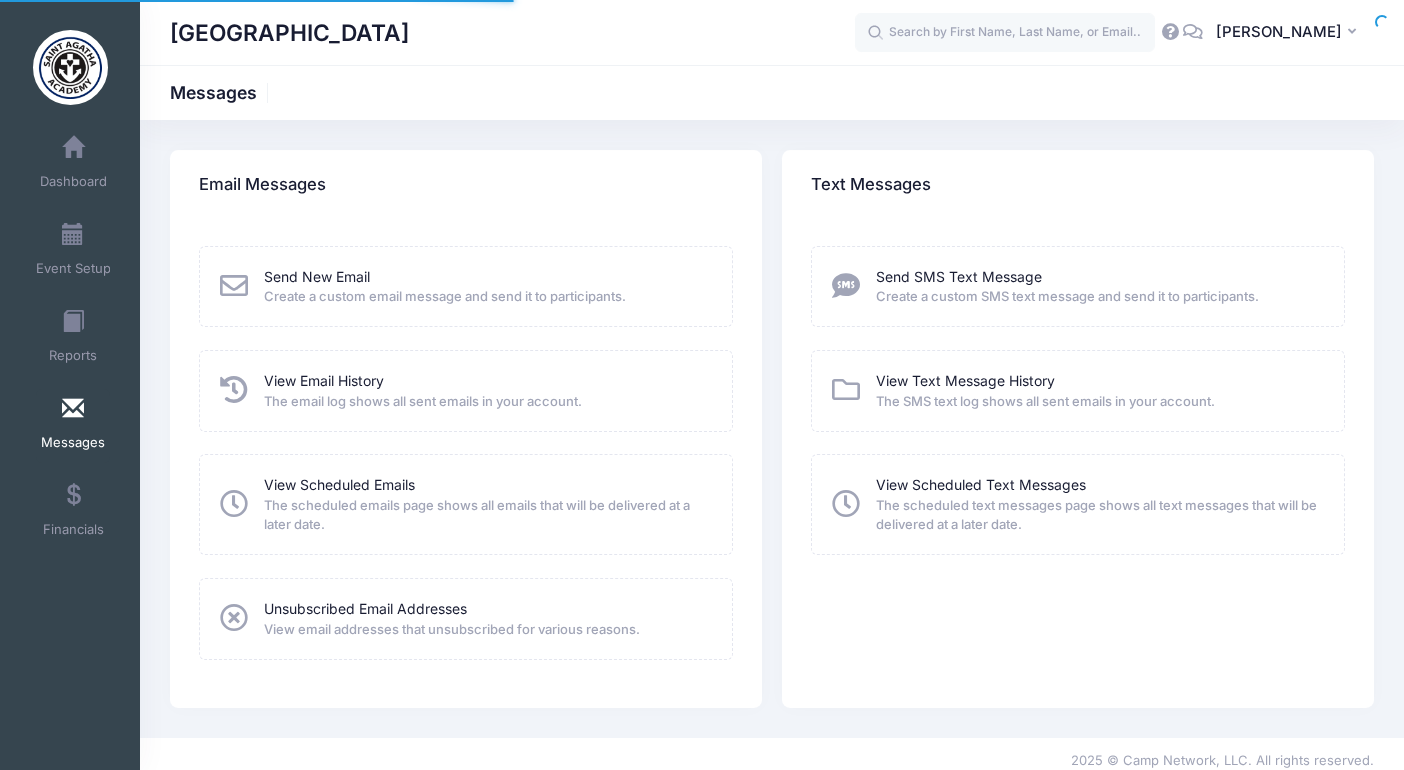 scroll, scrollTop: 0, scrollLeft: 0, axis: both 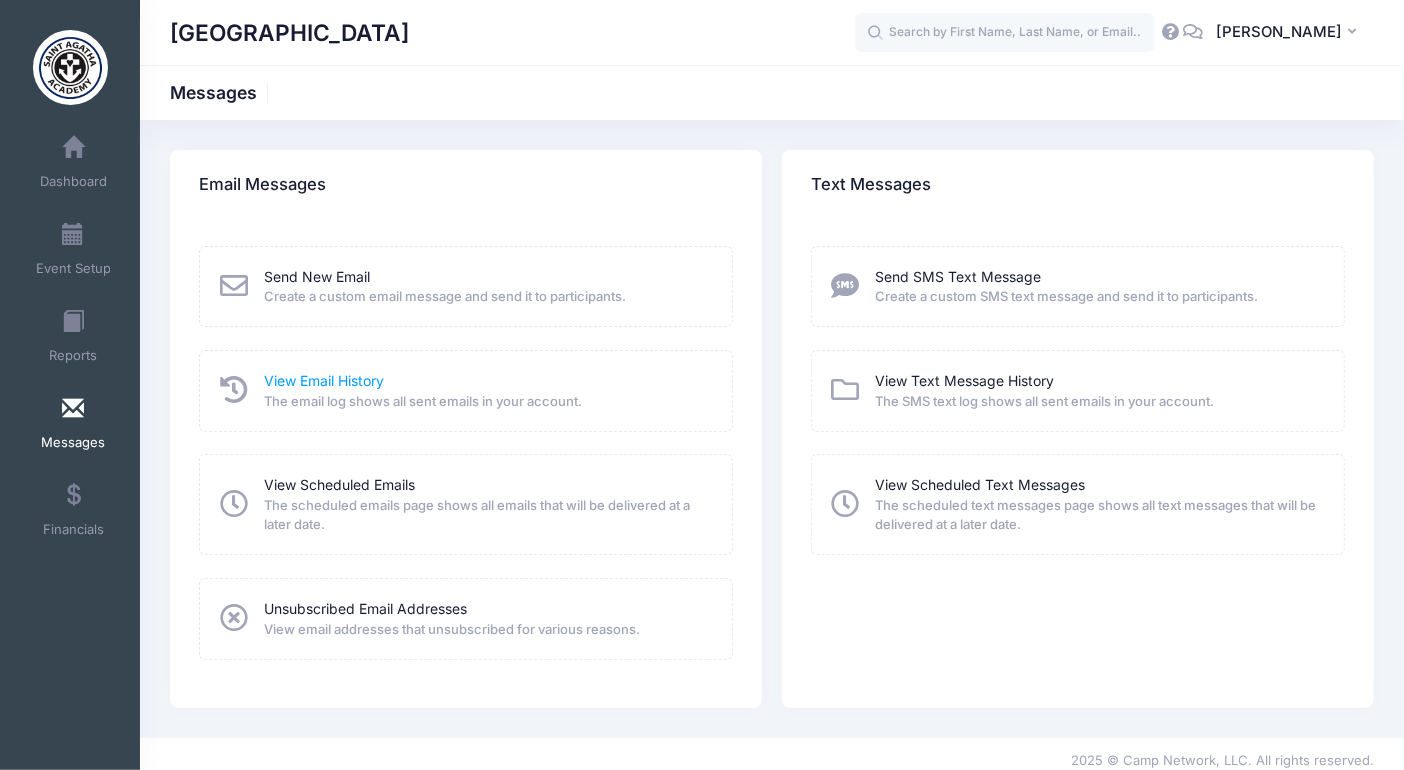 click on "View Email History The email log shows all sent emails in your account." at bounding box center [423, 391] 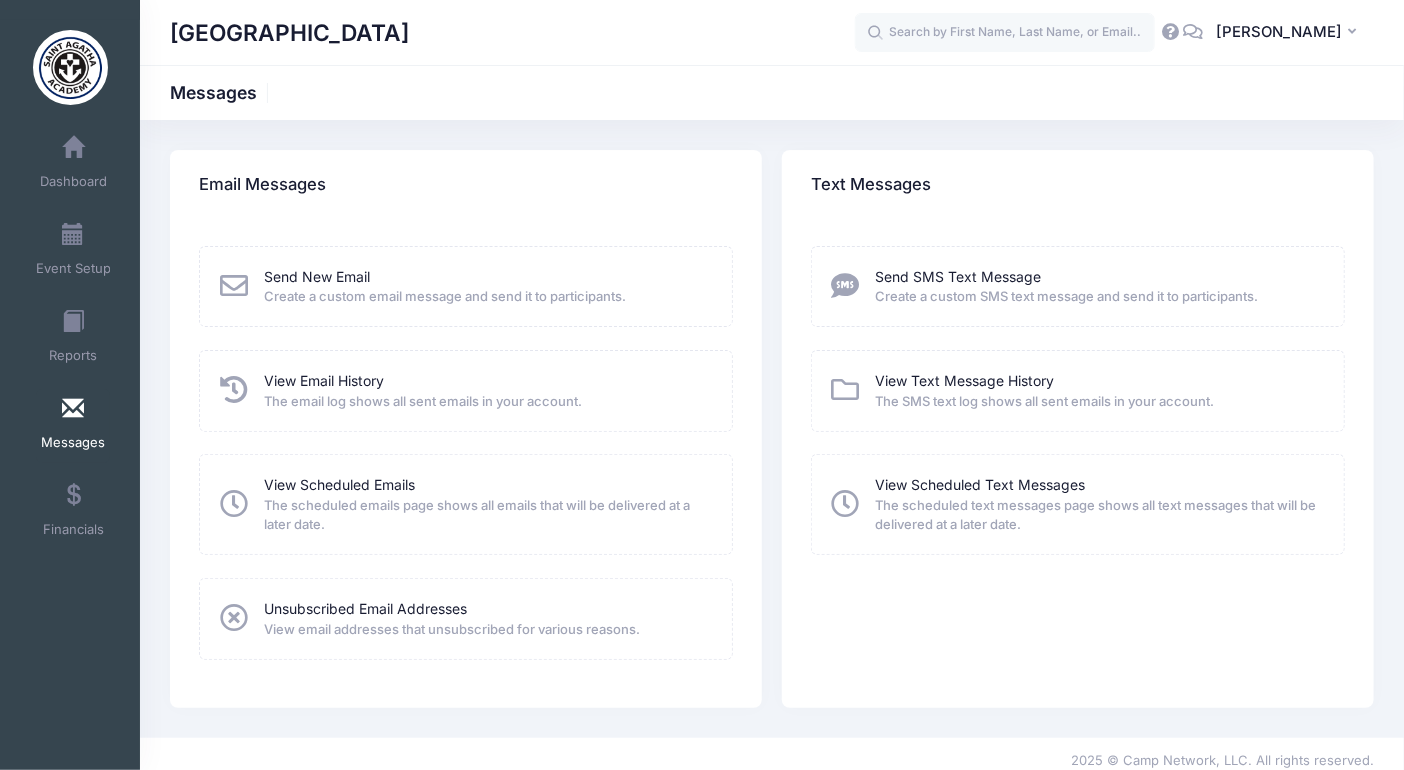 click on "View Email History The email log shows all sent emails in your account." at bounding box center (466, 390) 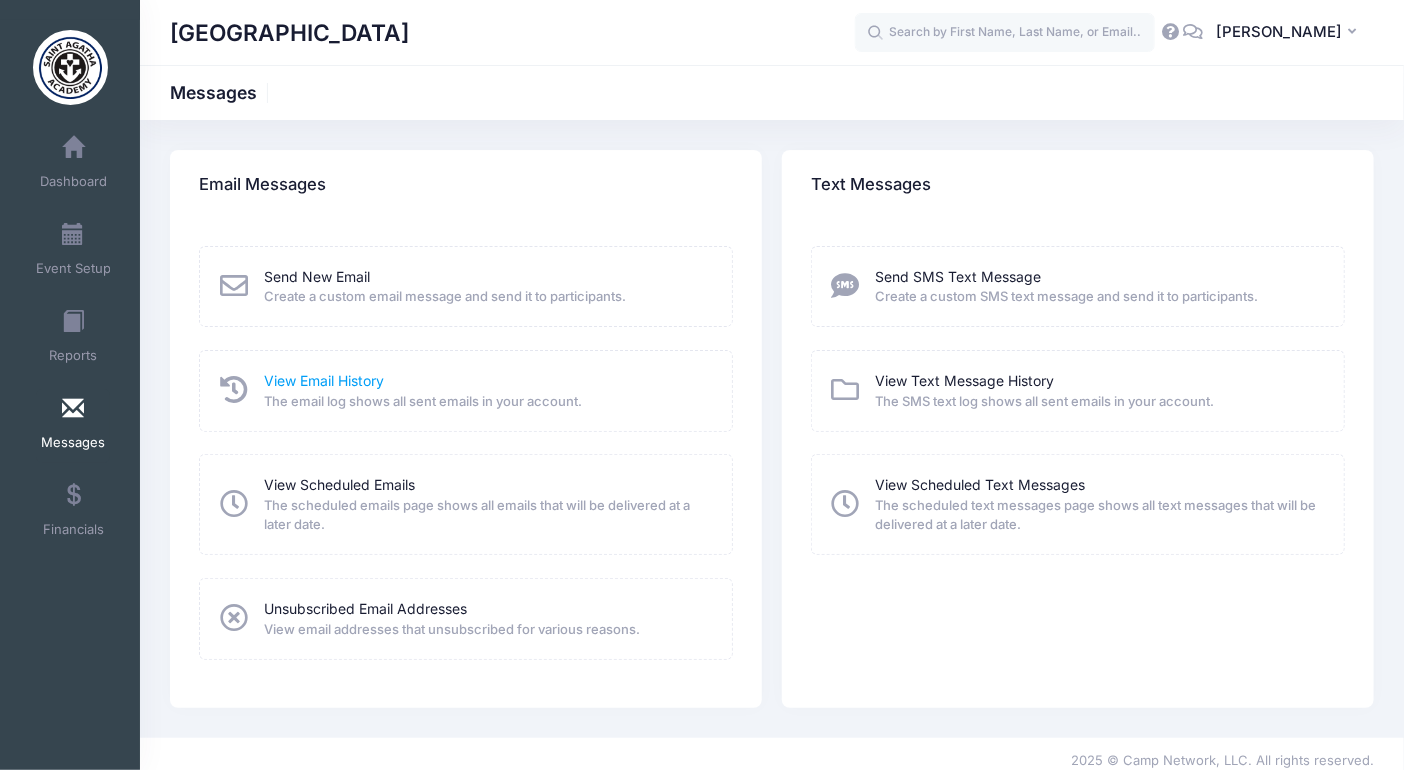 click on "View Email History" at bounding box center [324, 380] 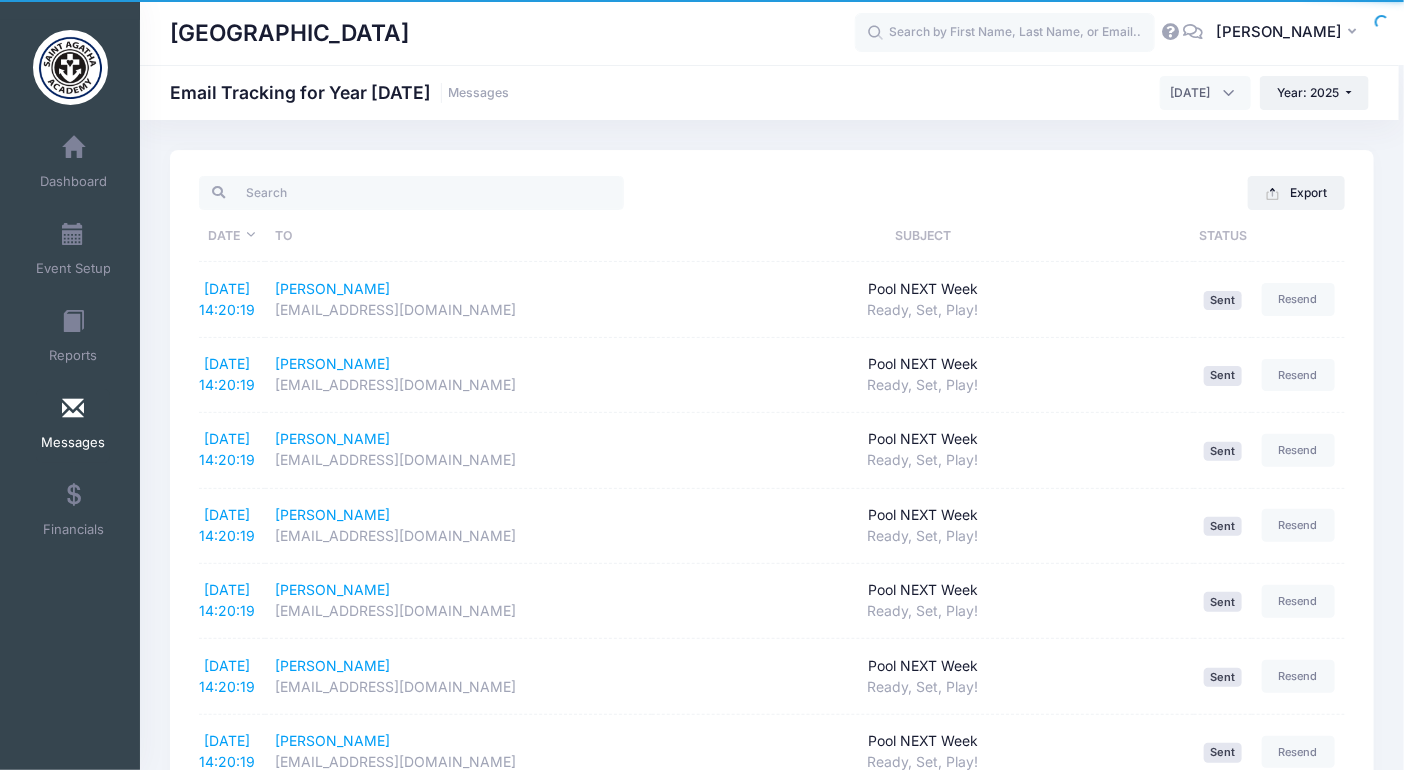 scroll, scrollTop: 21, scrollLeft: 0, axis: vertical 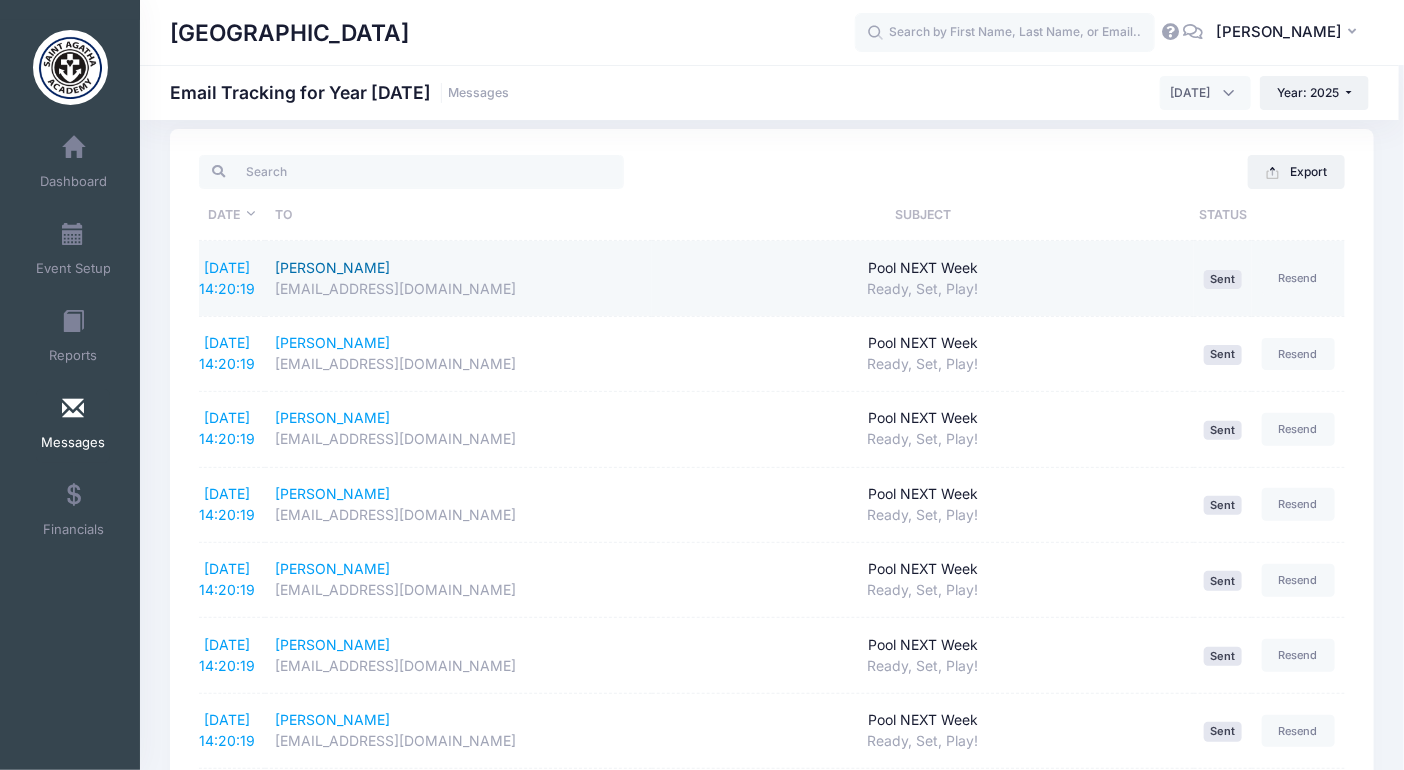 click on "Julian Rodriguez-Guerrant" at bounding box center (458, 268) 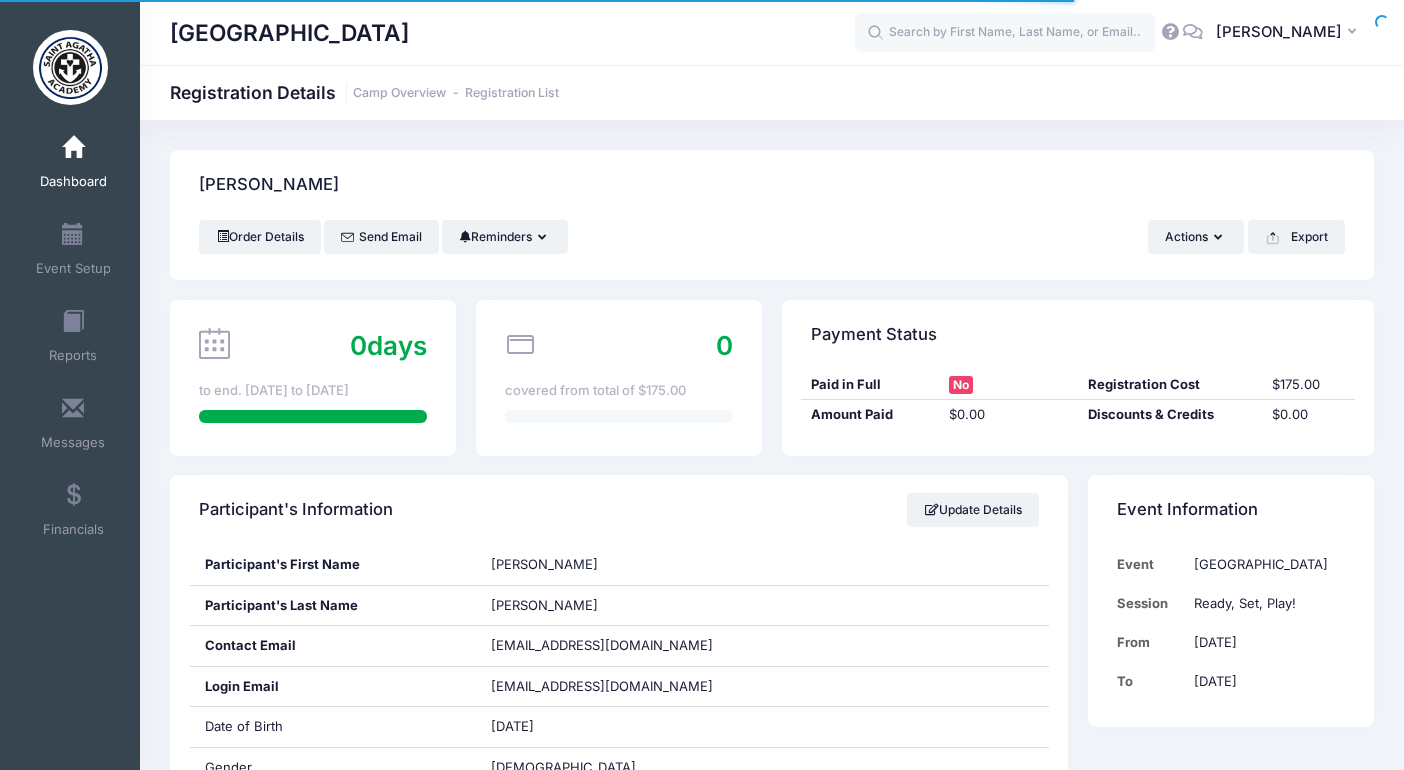scroll, scrollTop: 0, scrollLeft: 0, axis: both 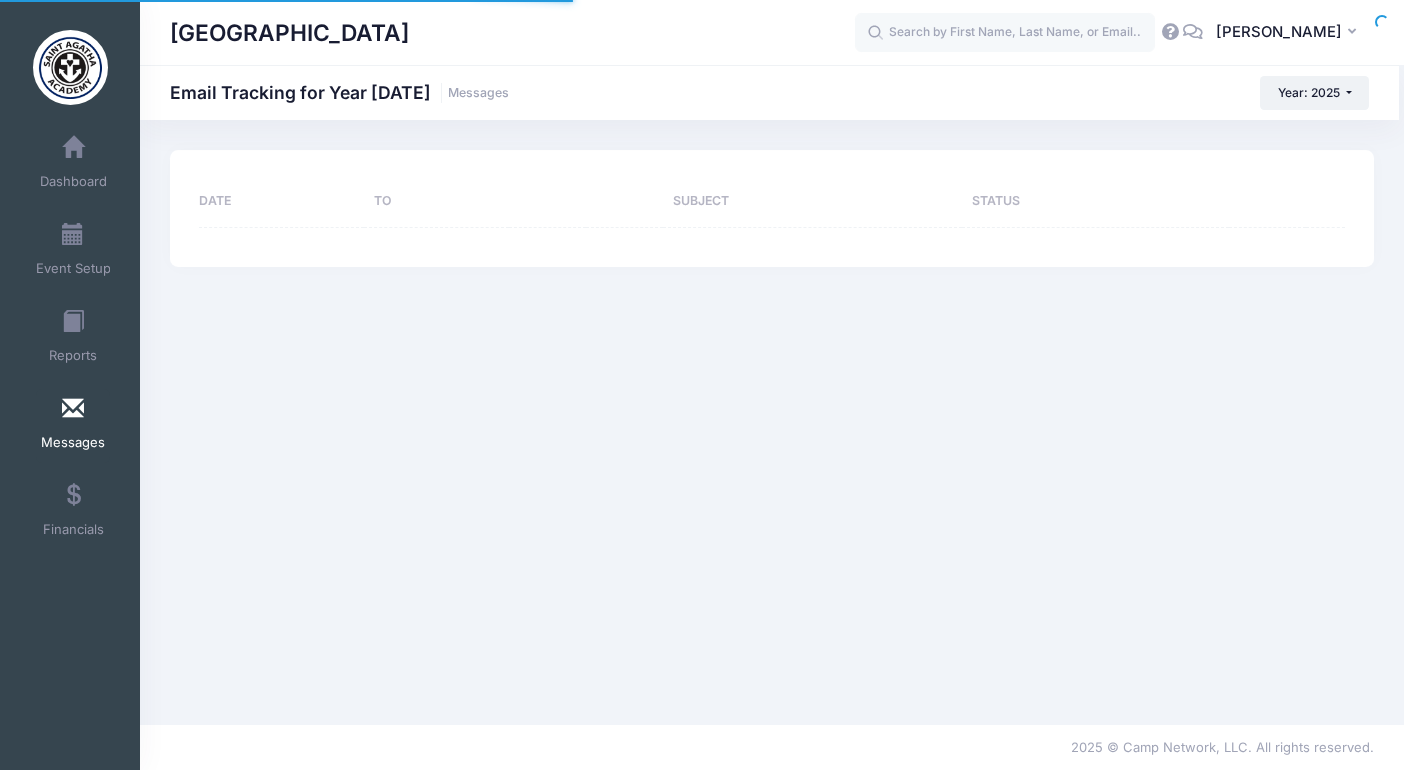 click at bounding box center (73, 409) 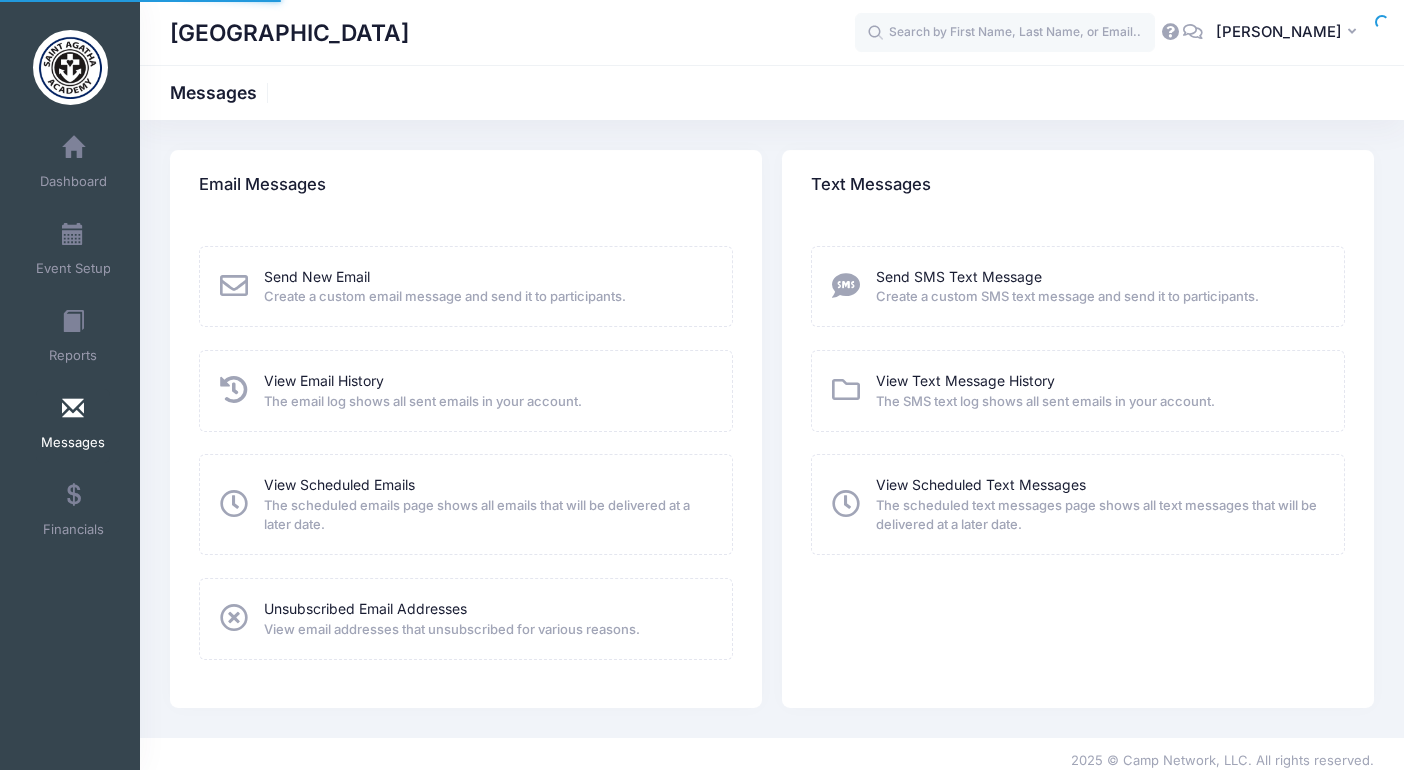 click on "Send New Email" at bounding box center [317, 276] 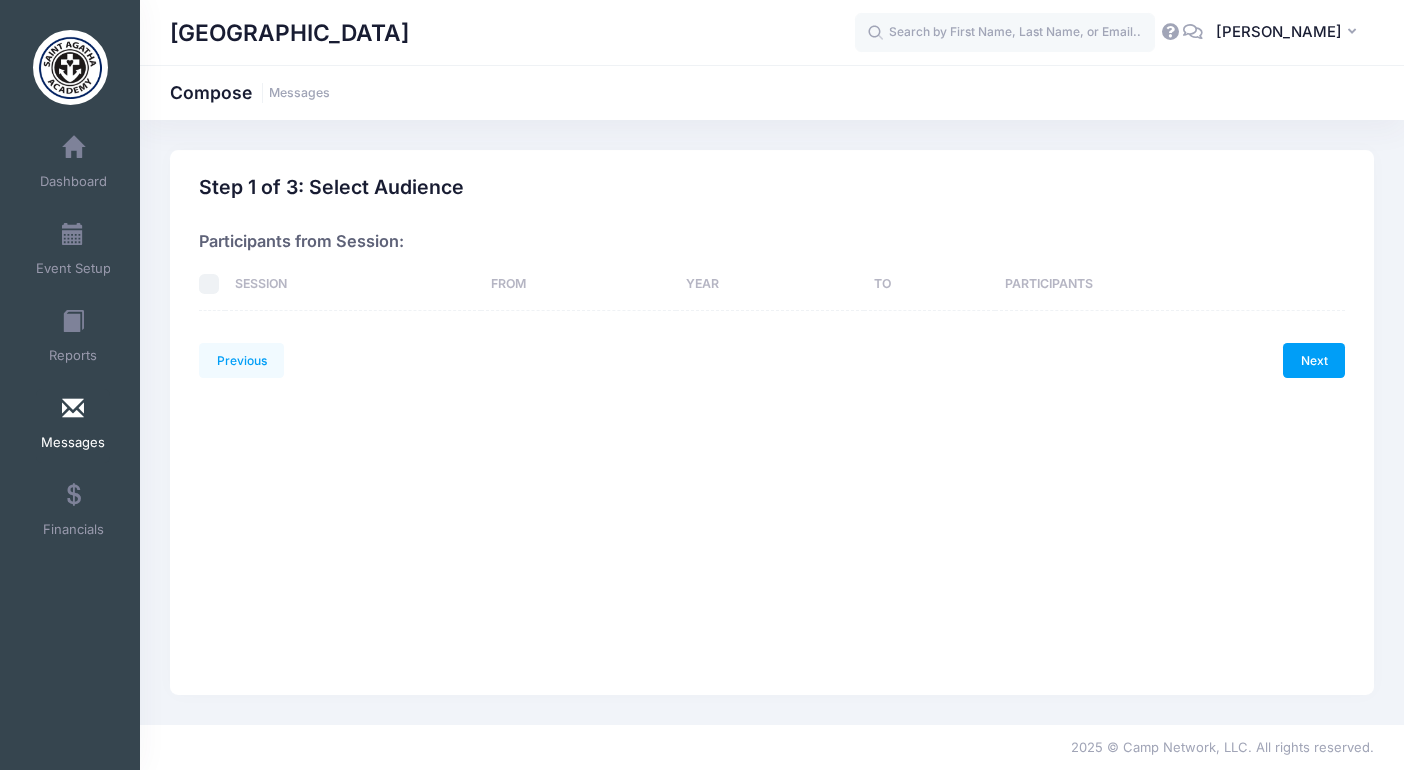 scroll, scrollTop: 0, scrollLeft: 0, axis: both 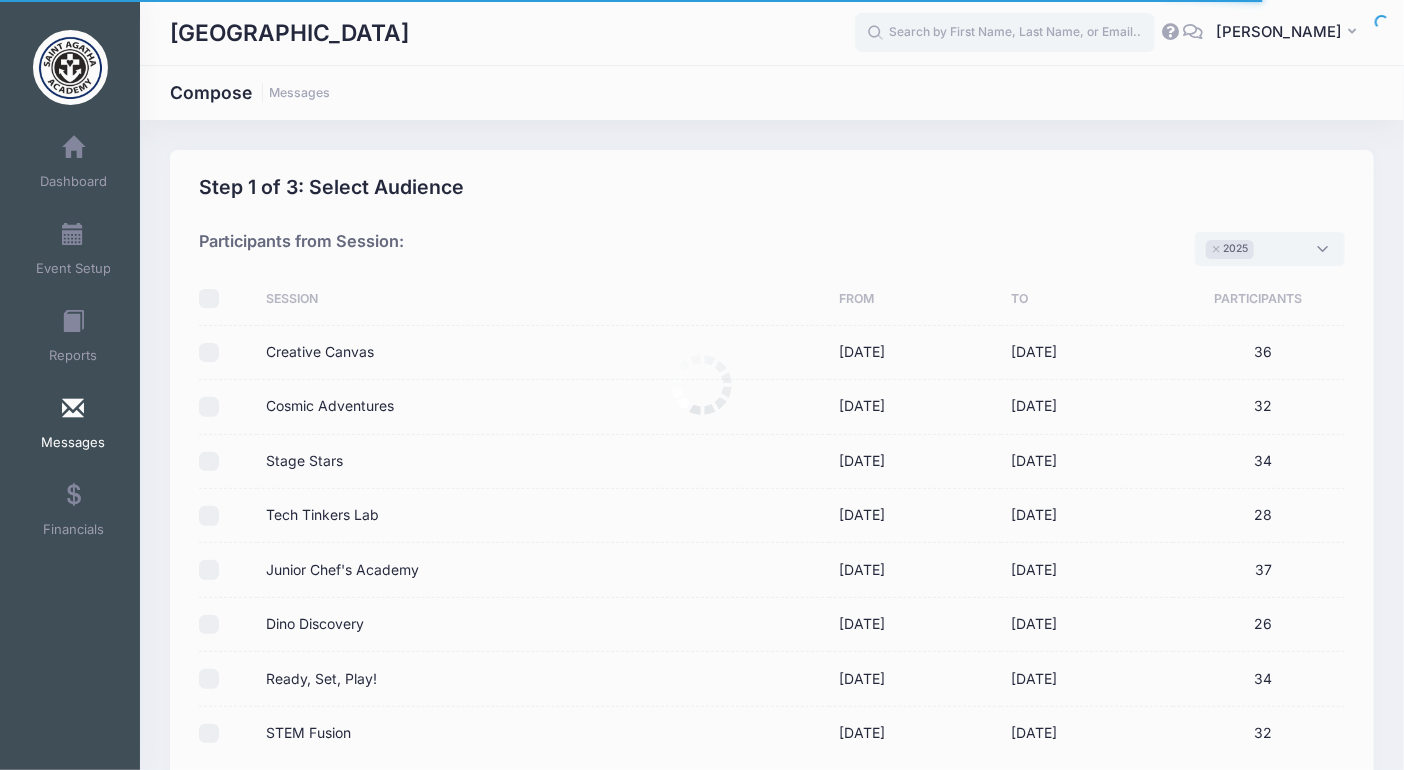 click at bounding box center (227, 570) 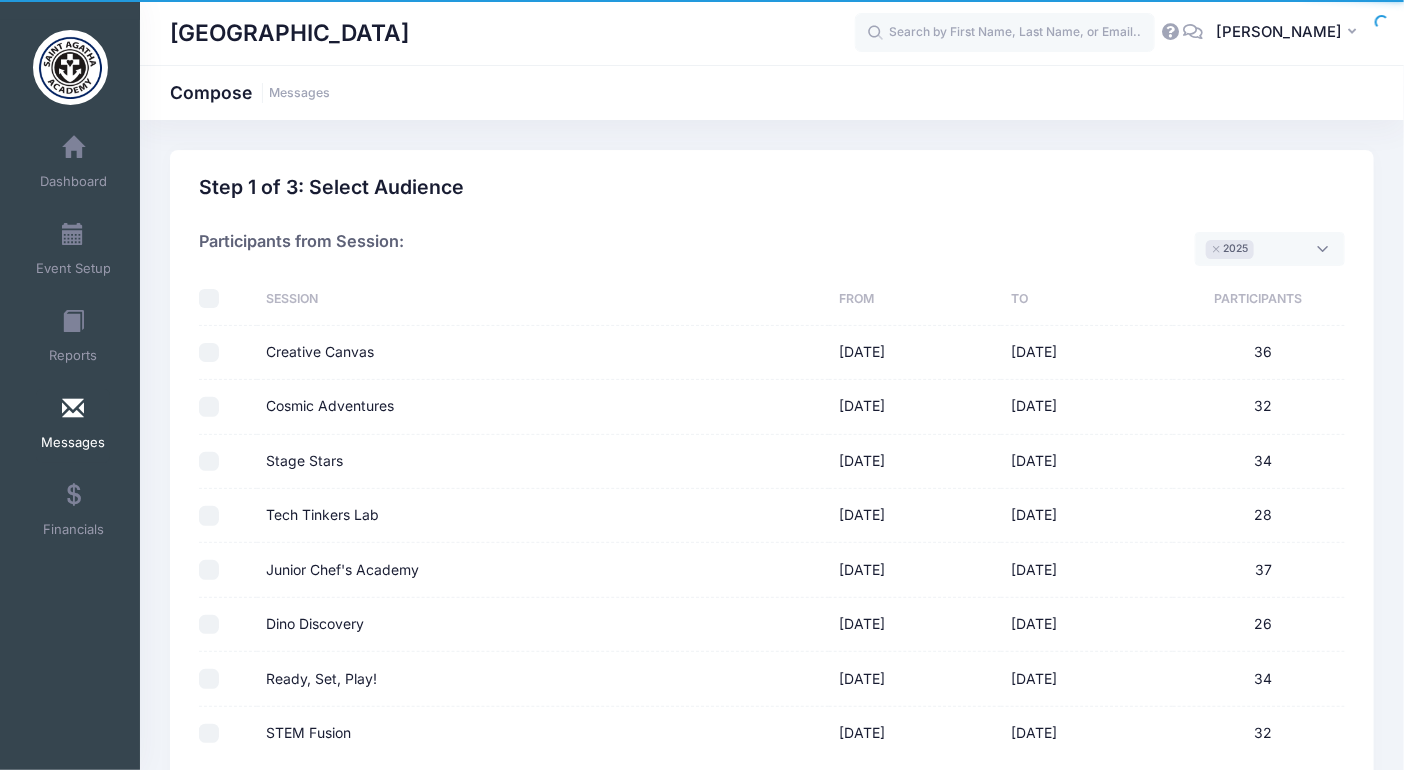 click on "Ready, Set, Play!" at bounding box center (209, 679) 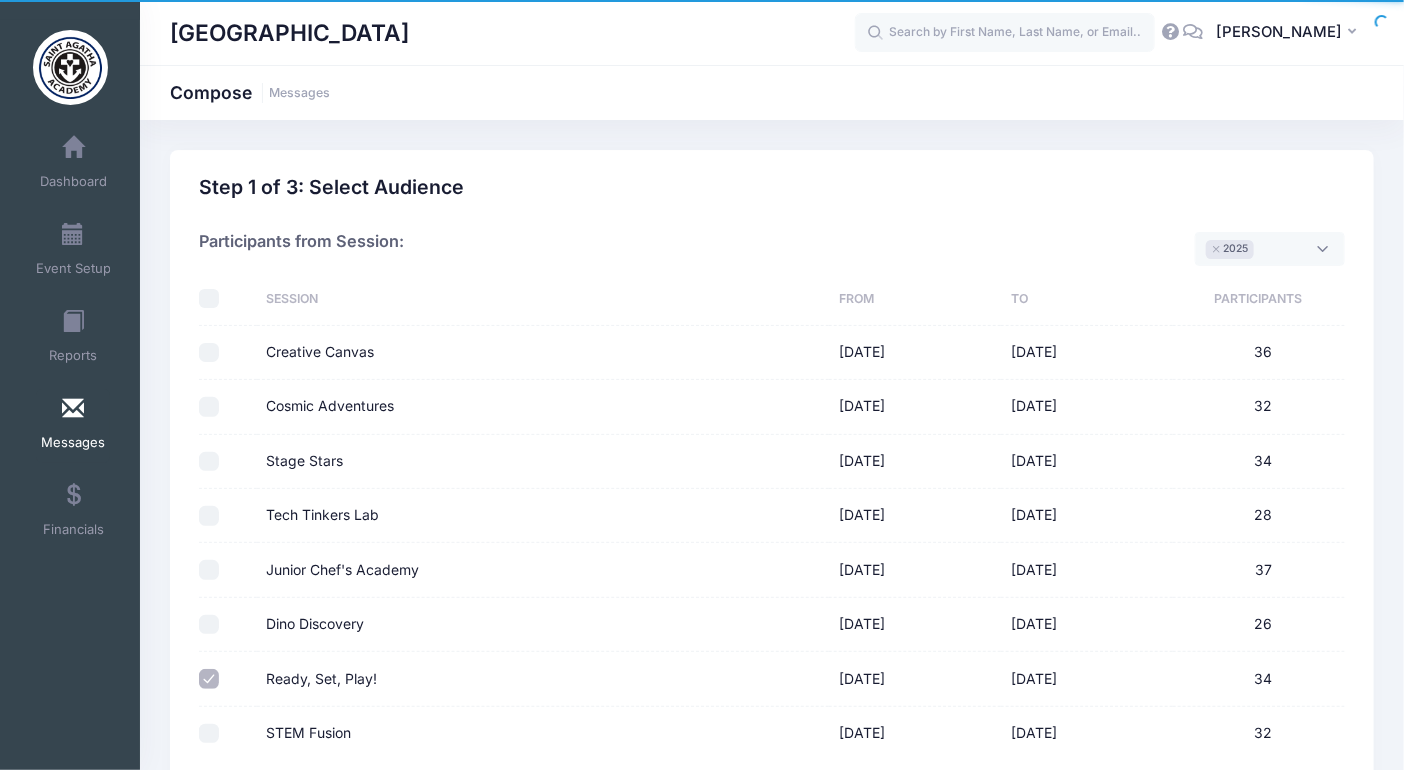 scroll, scrollTop: 186, scrollLeft: 0, axis: vertical 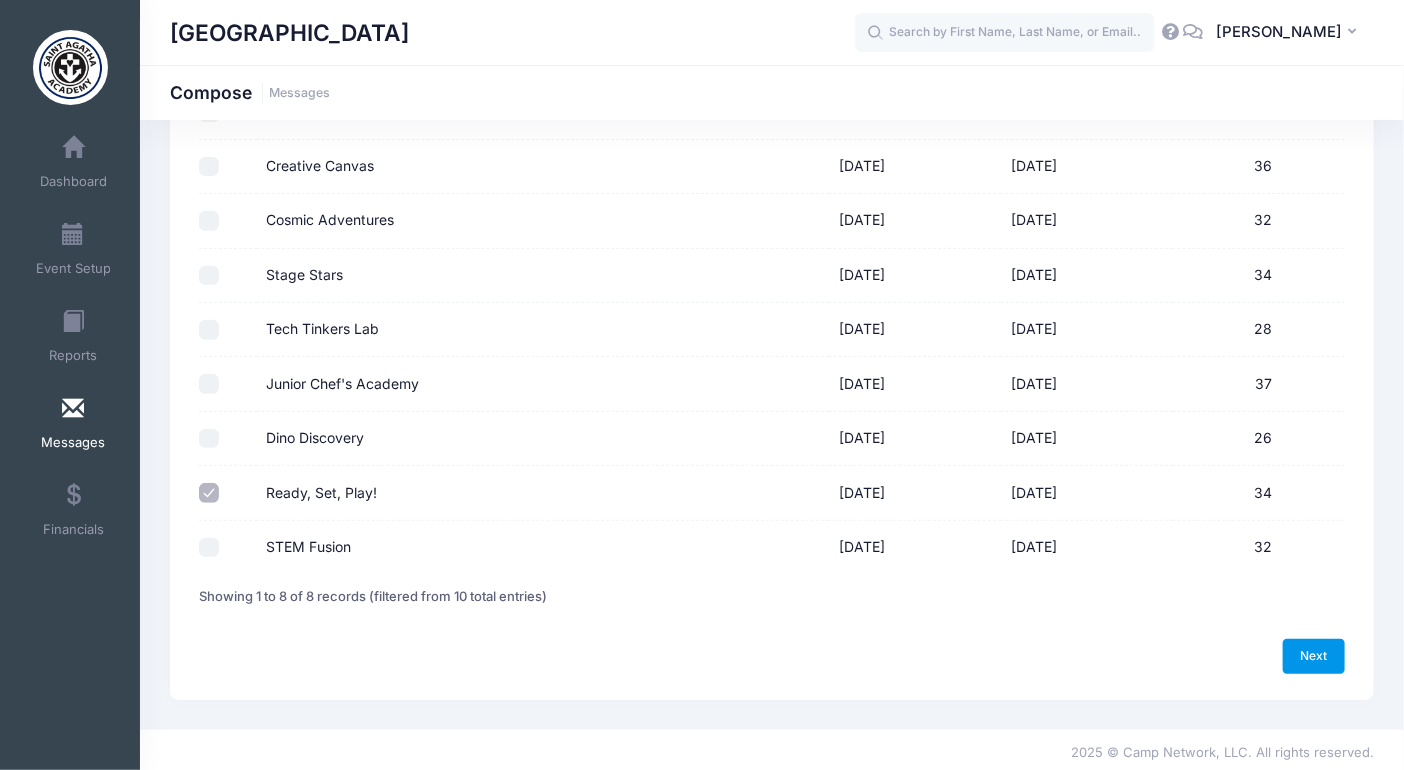 click on "Next" at bounding box center (1314, 656) 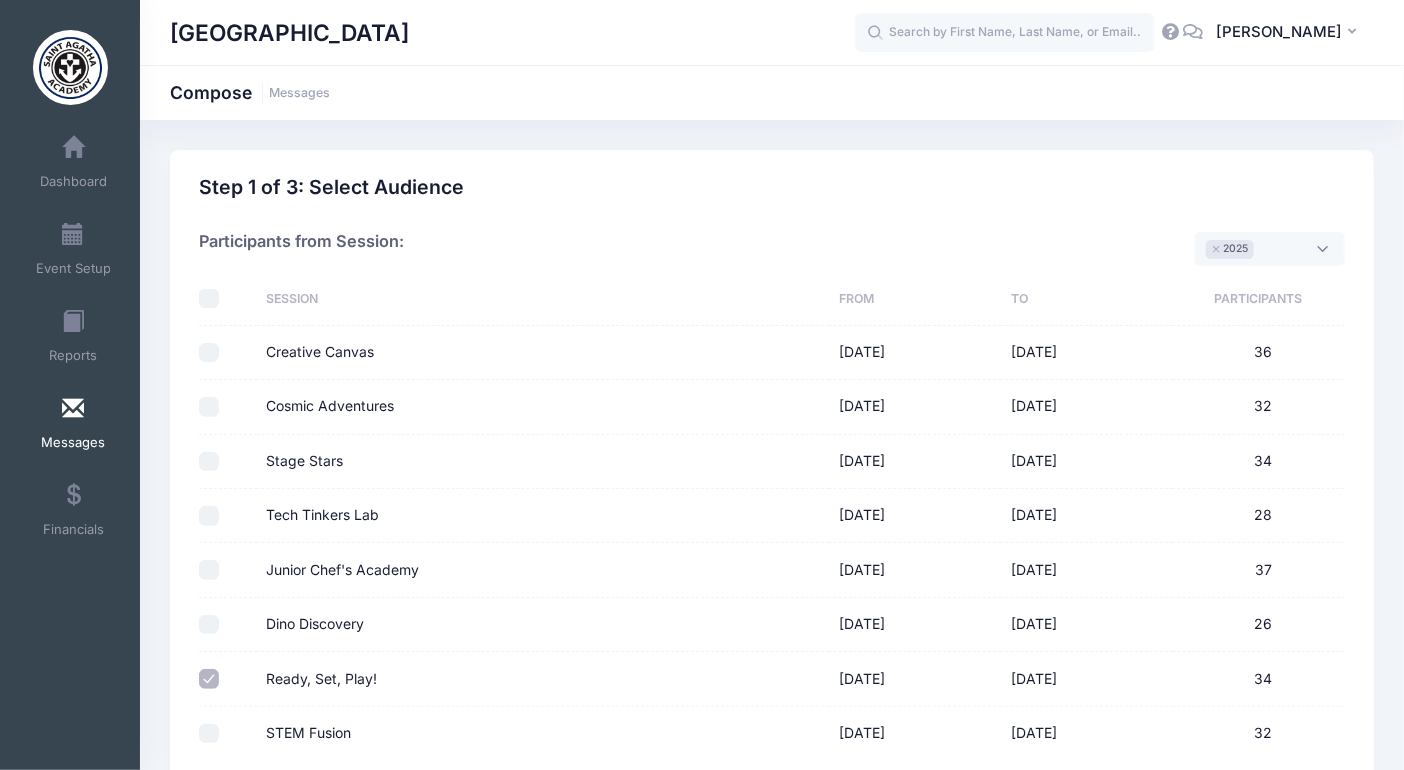 select on "50" 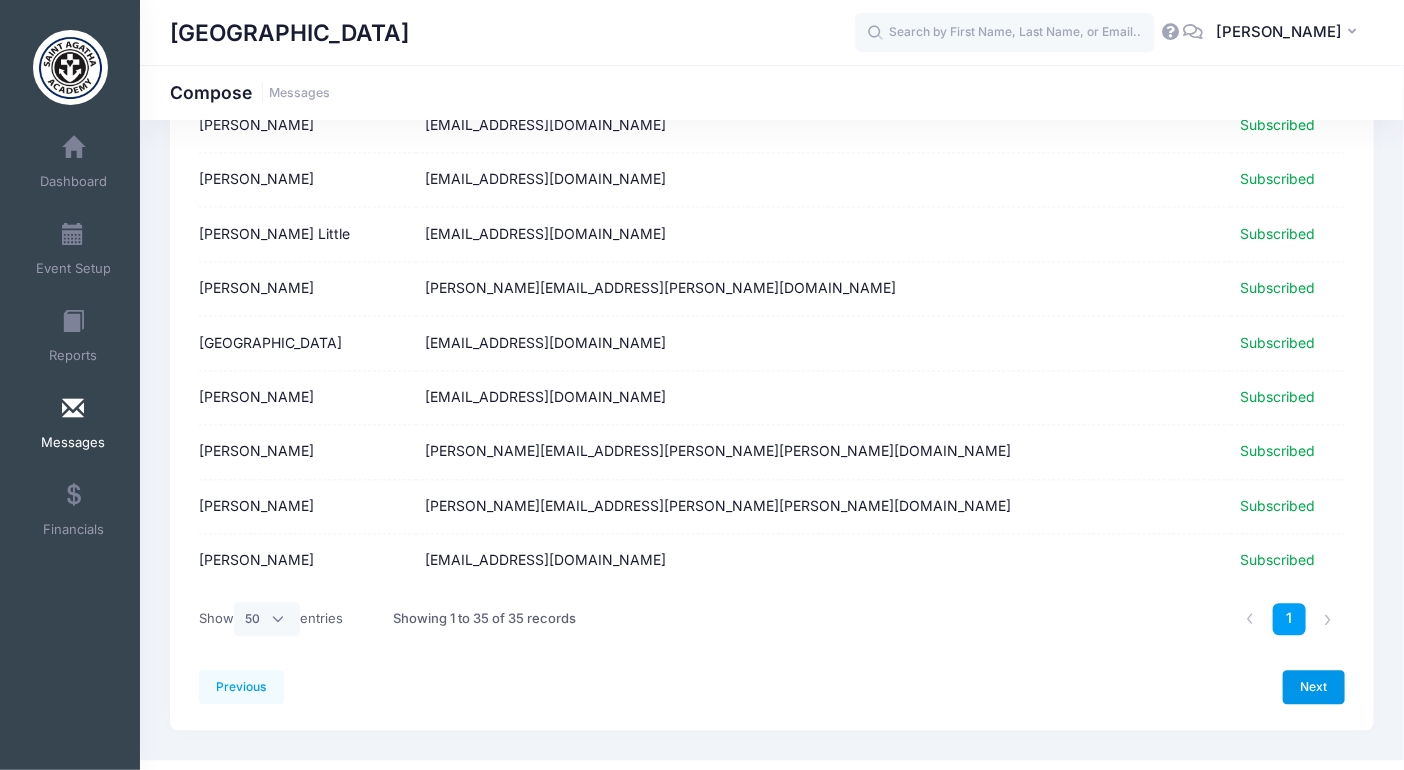 scroll, scrollTop: 1636, scrollLeft: 0, axis: vertical 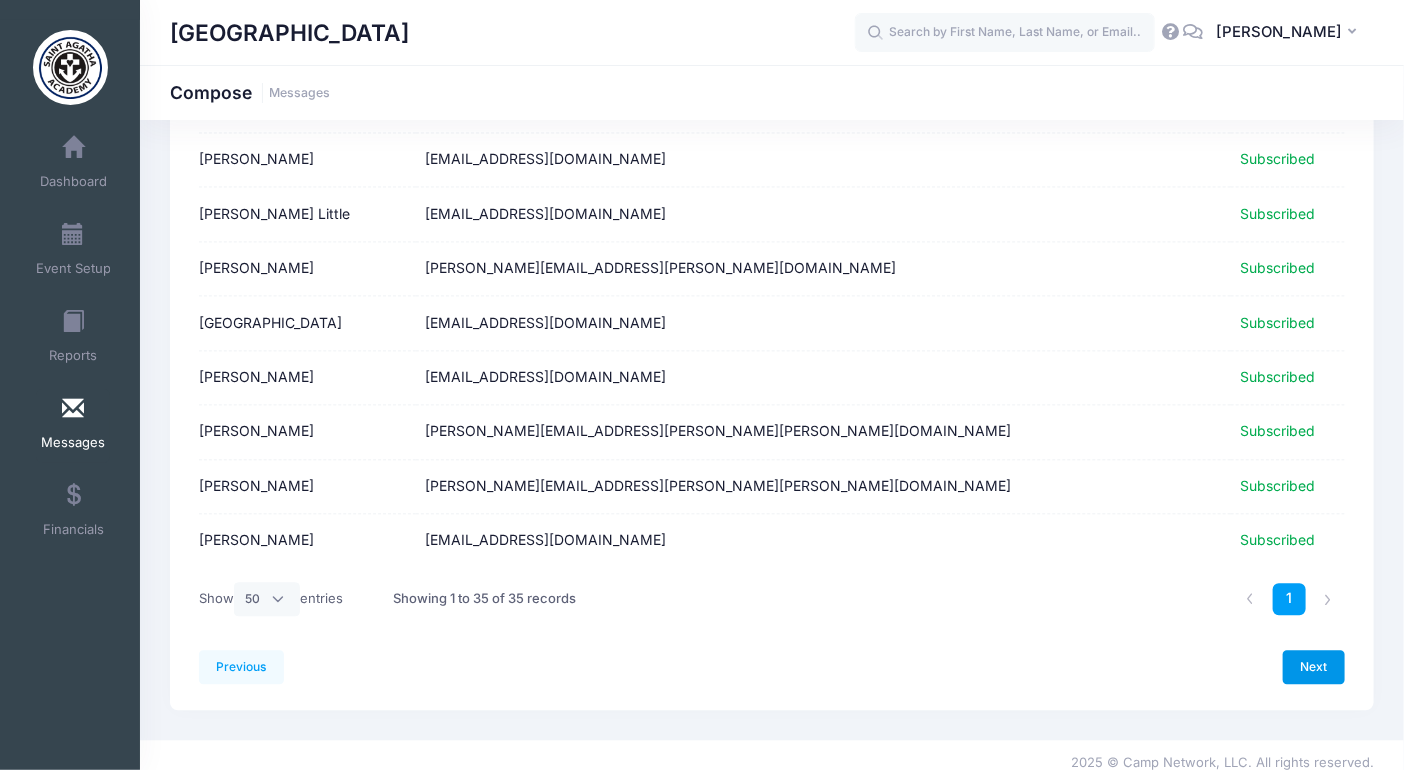 click on "Next" at bounding box center (1314, 667) 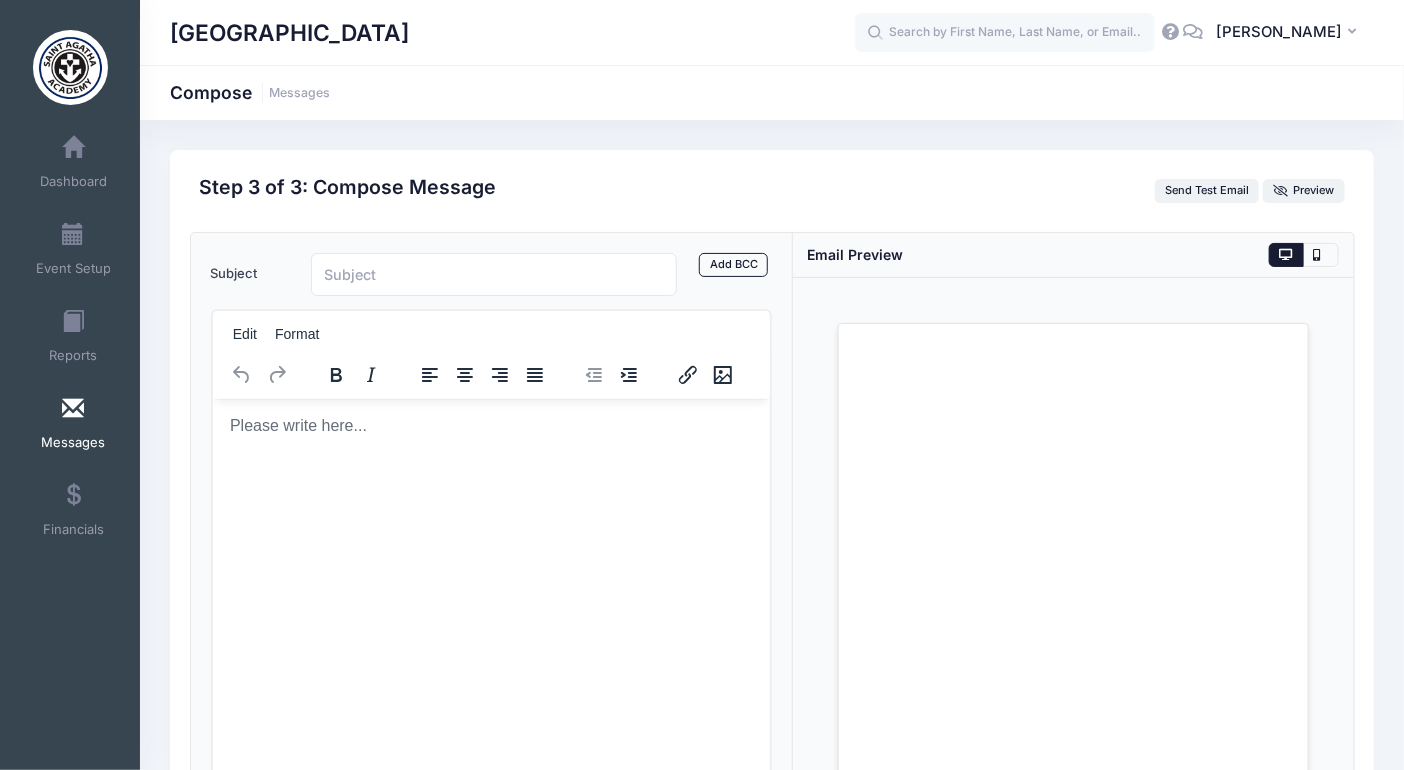 scroll, scrollTop: 0, scrollLeft: 0, axis: both 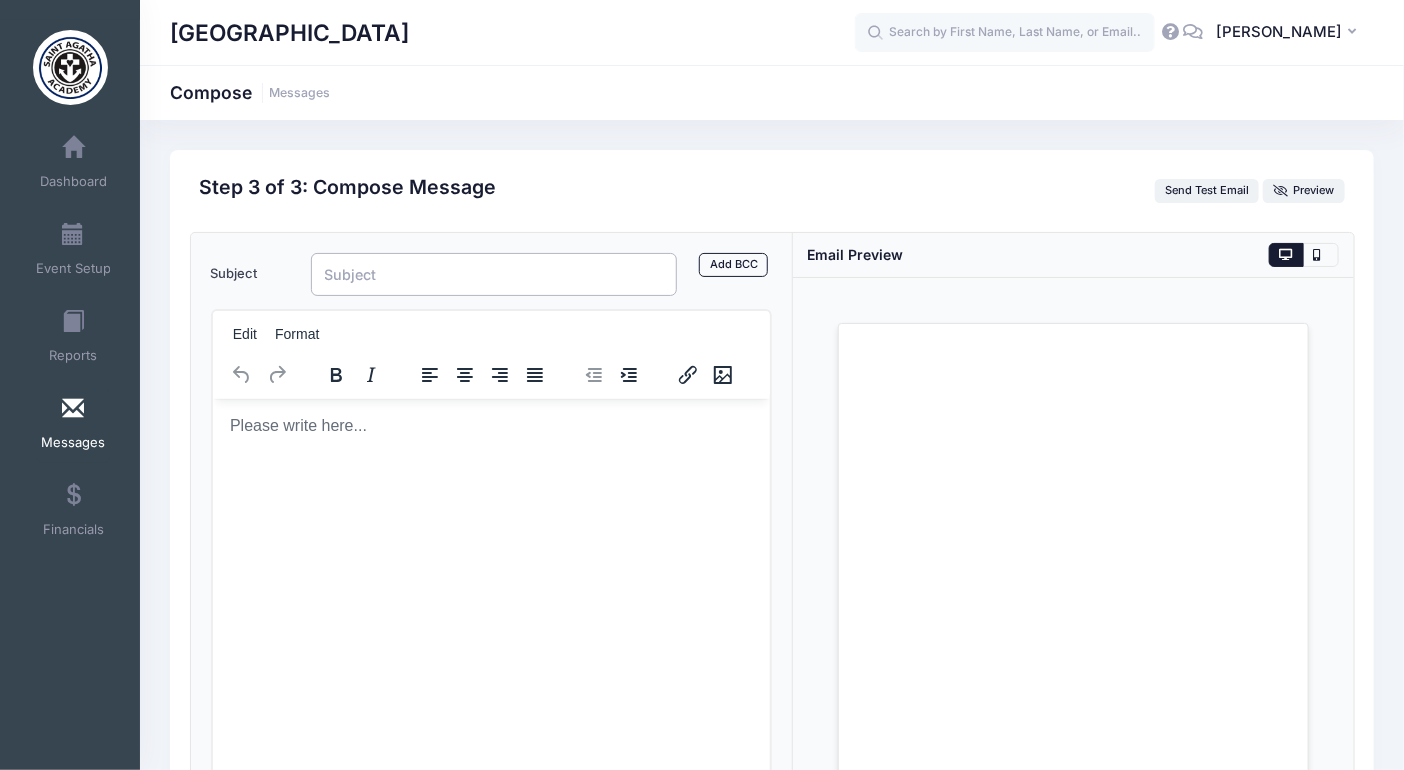 click on "Subject" at bounding box center (494, 274) 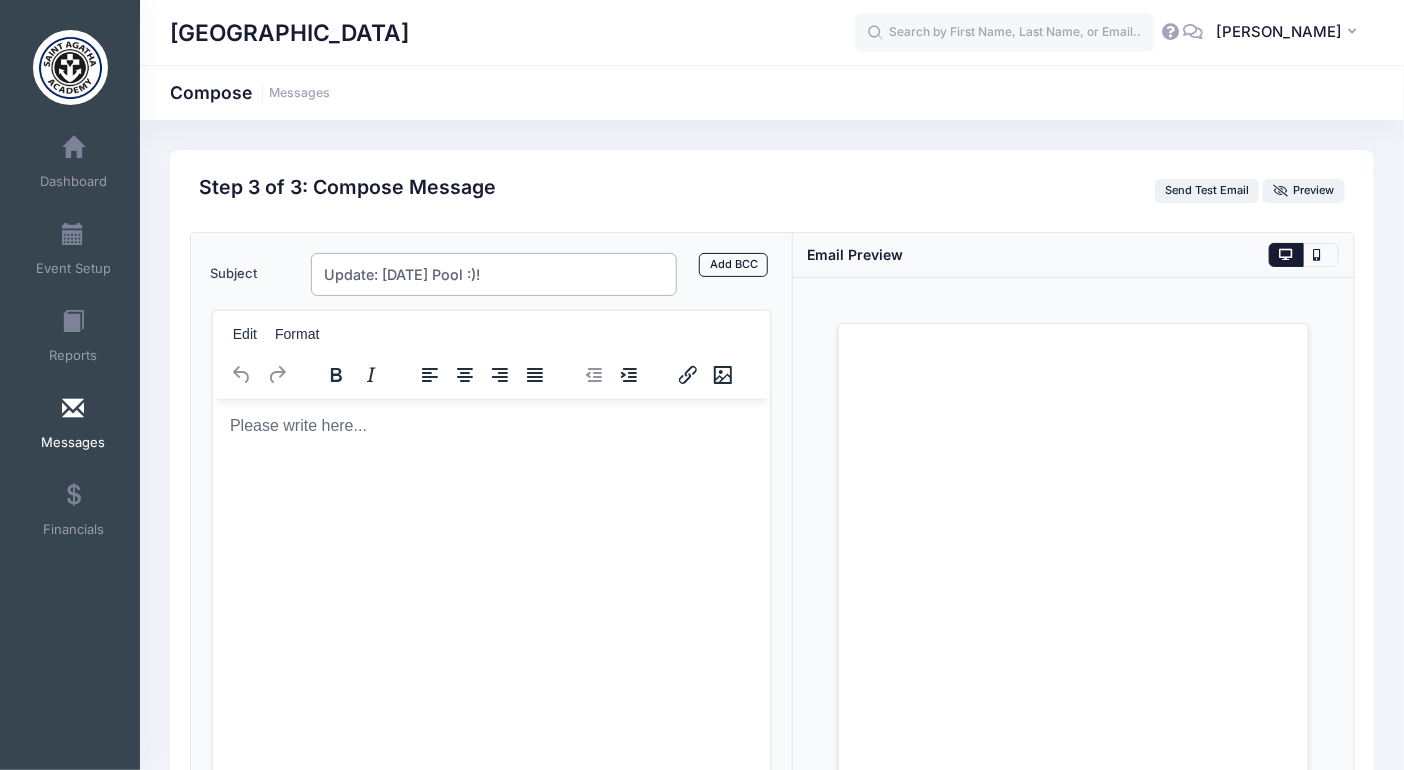 type on "Update: Friday Pool :)!" 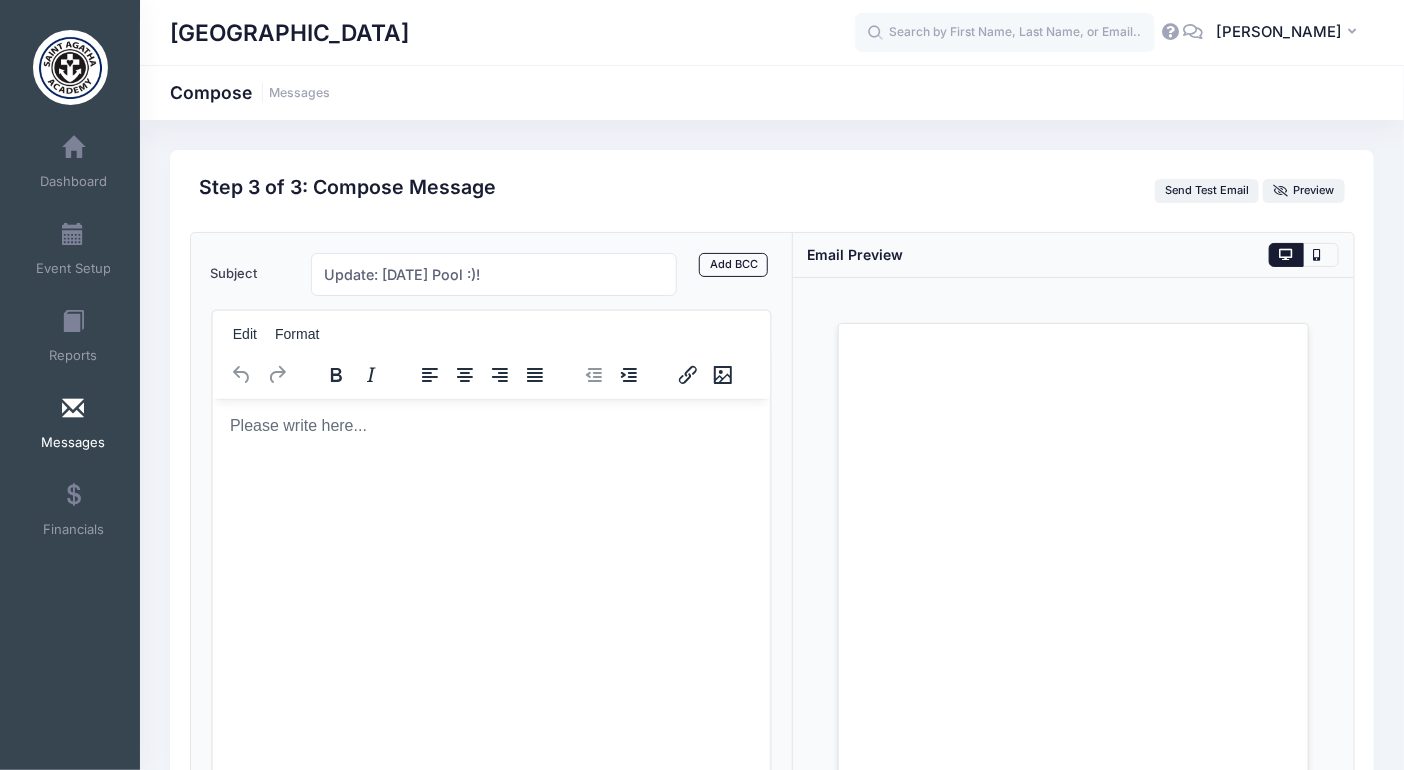 click at bounding box center [490, 425] 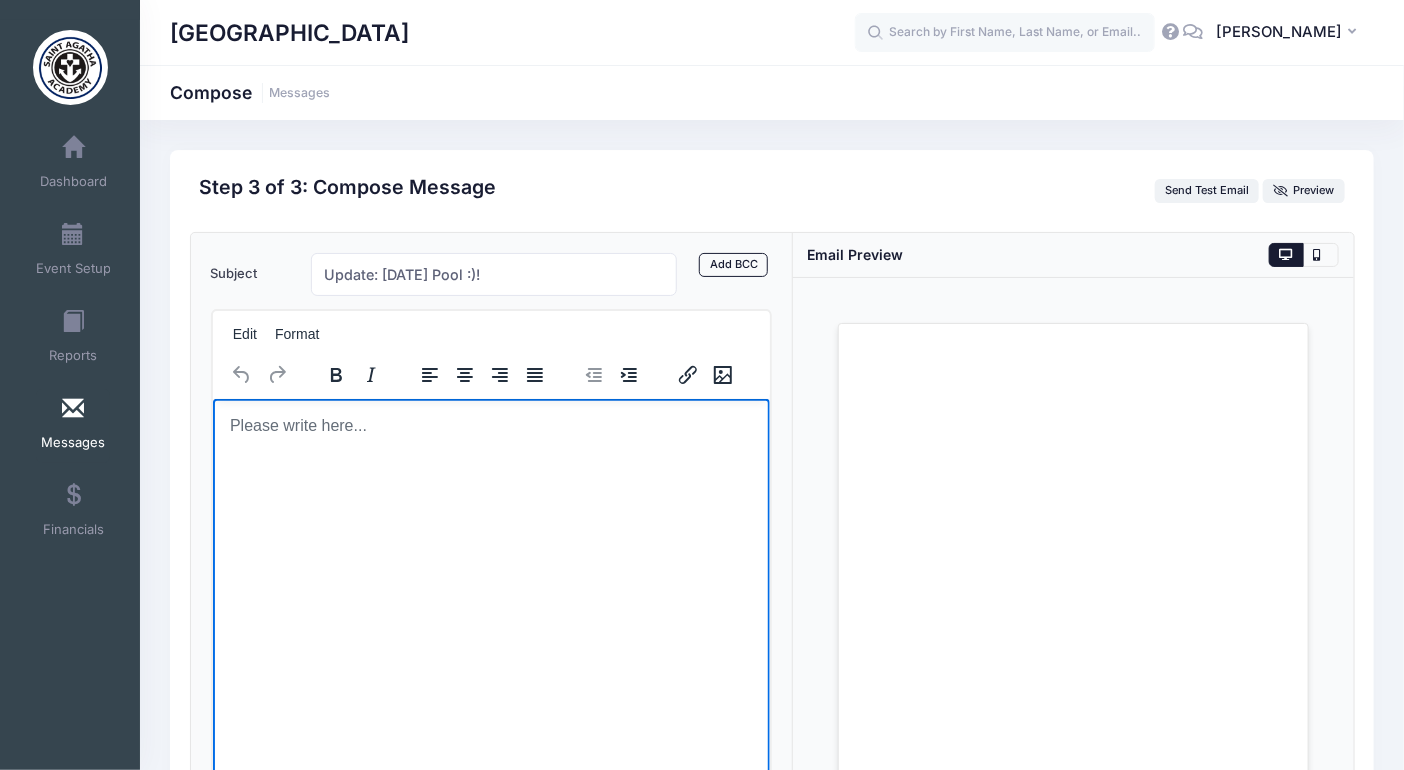 type 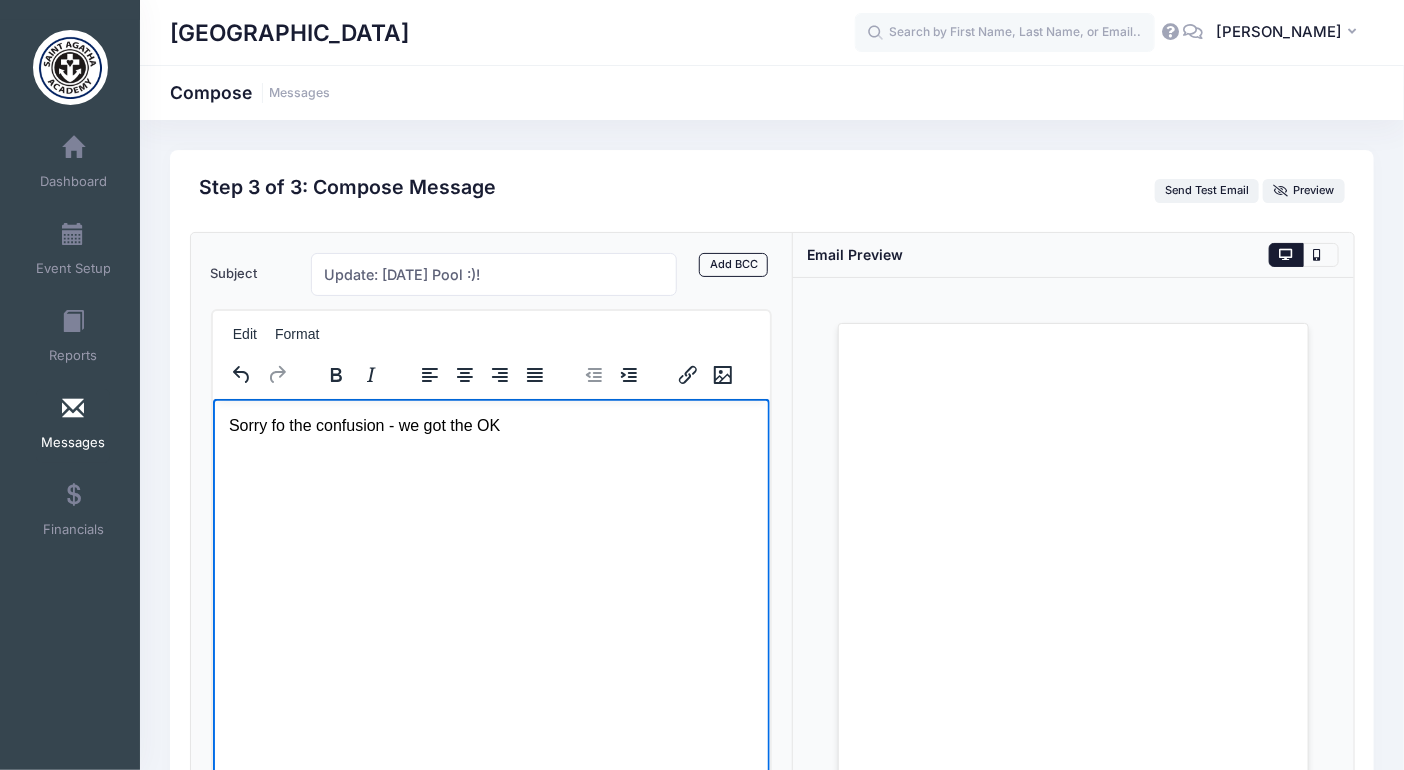 click on "Sorry fo the confusion - we got the OK" at bounding box center [490, 425] 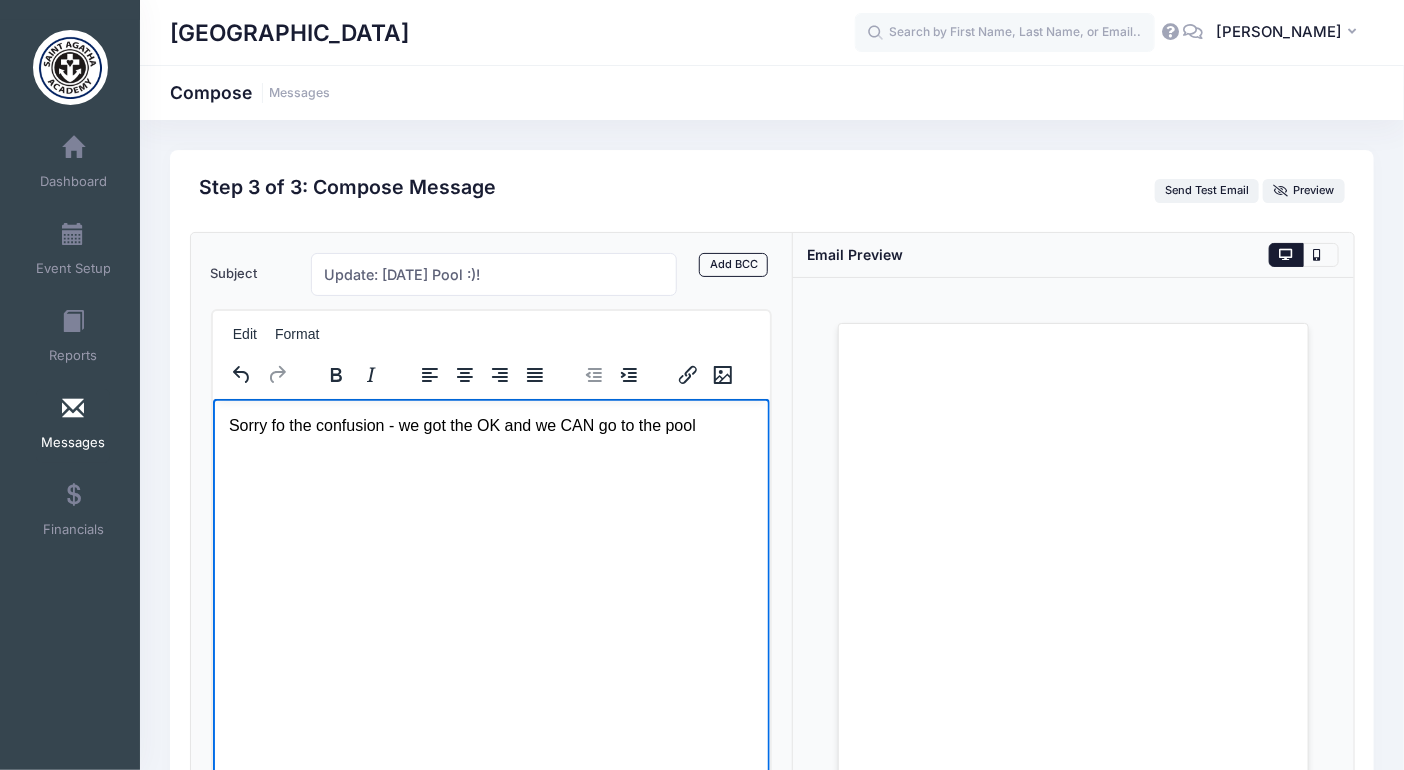 click on "Sorry fo the confusion - we got the OK and we CAN go to the pool" at bounding box center [490, 425] 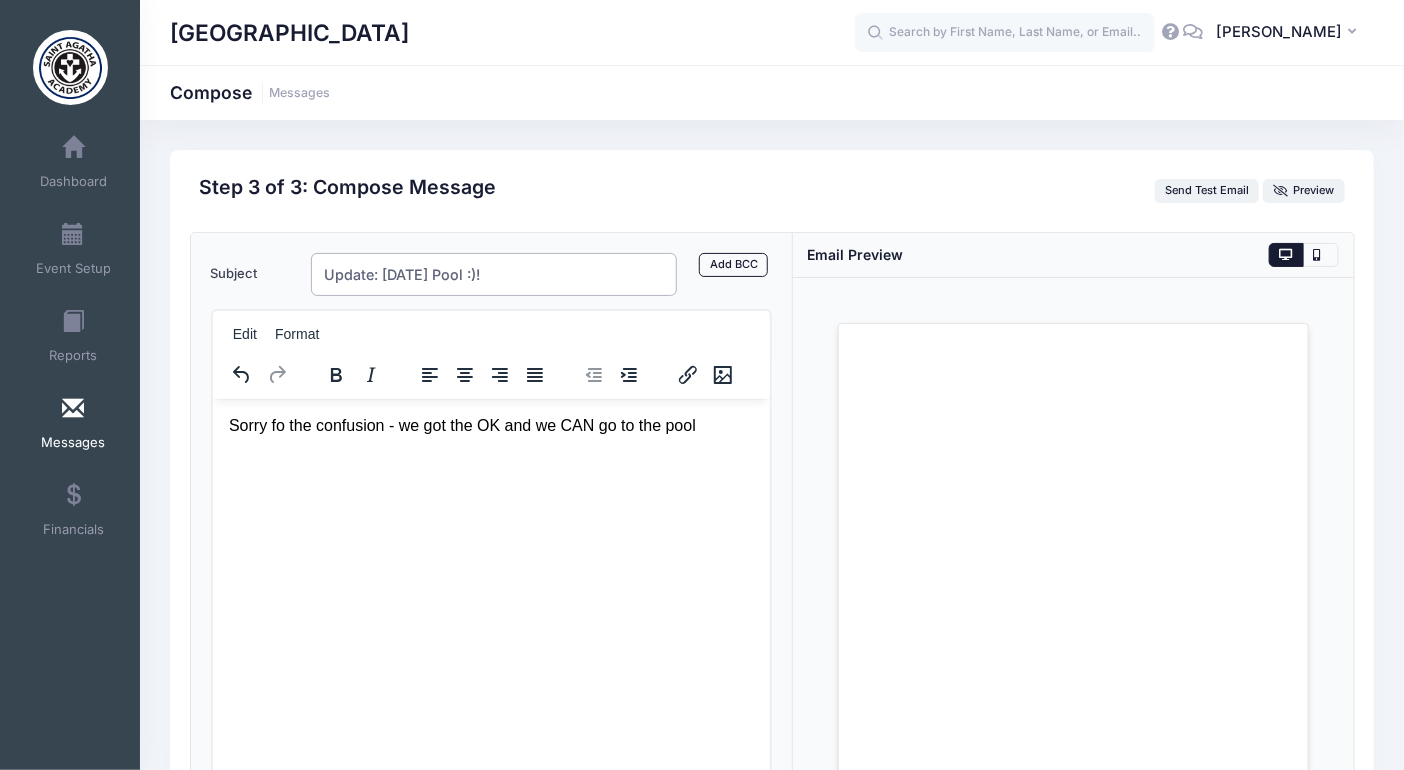 click on "Update: Friday Pool :)!" at bounding box center (494, 274) 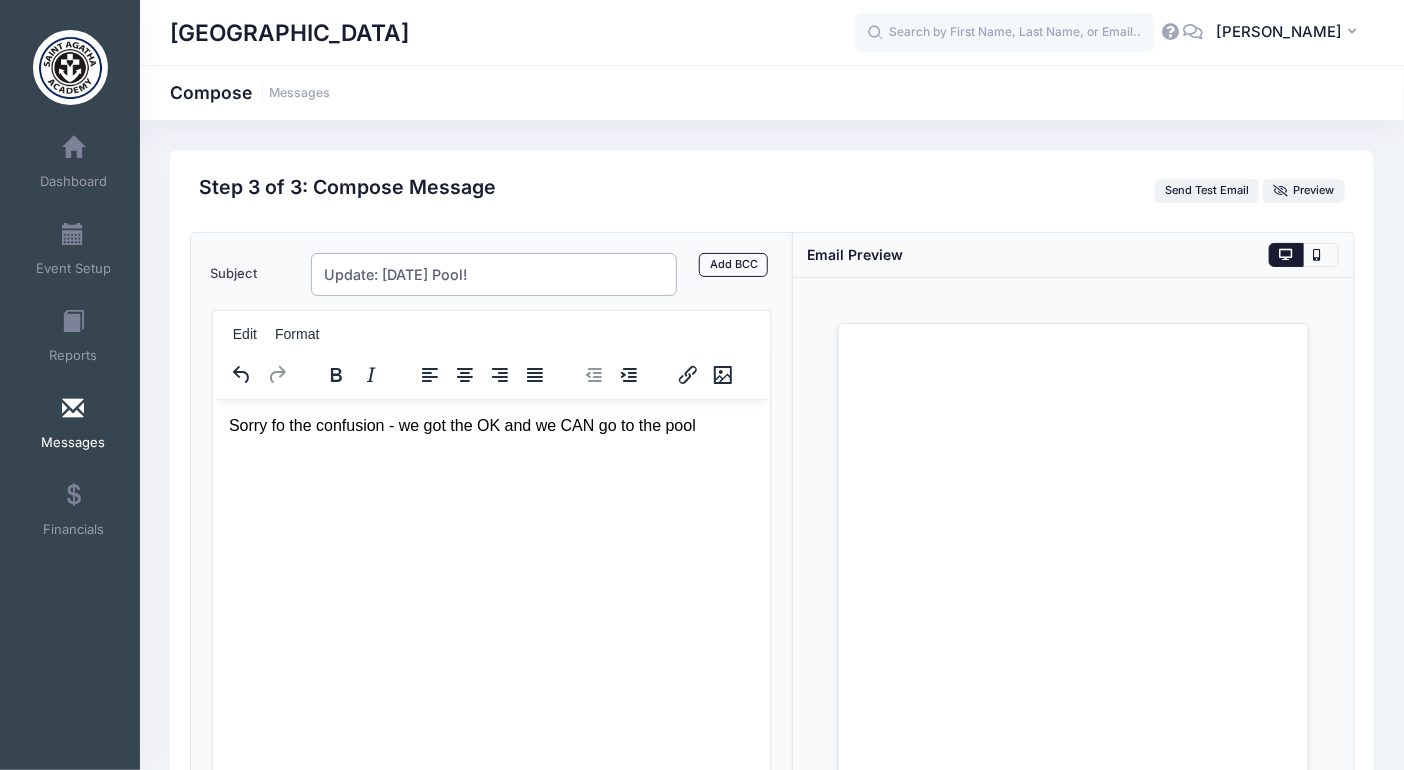 type on "Update: Friday Pool!" 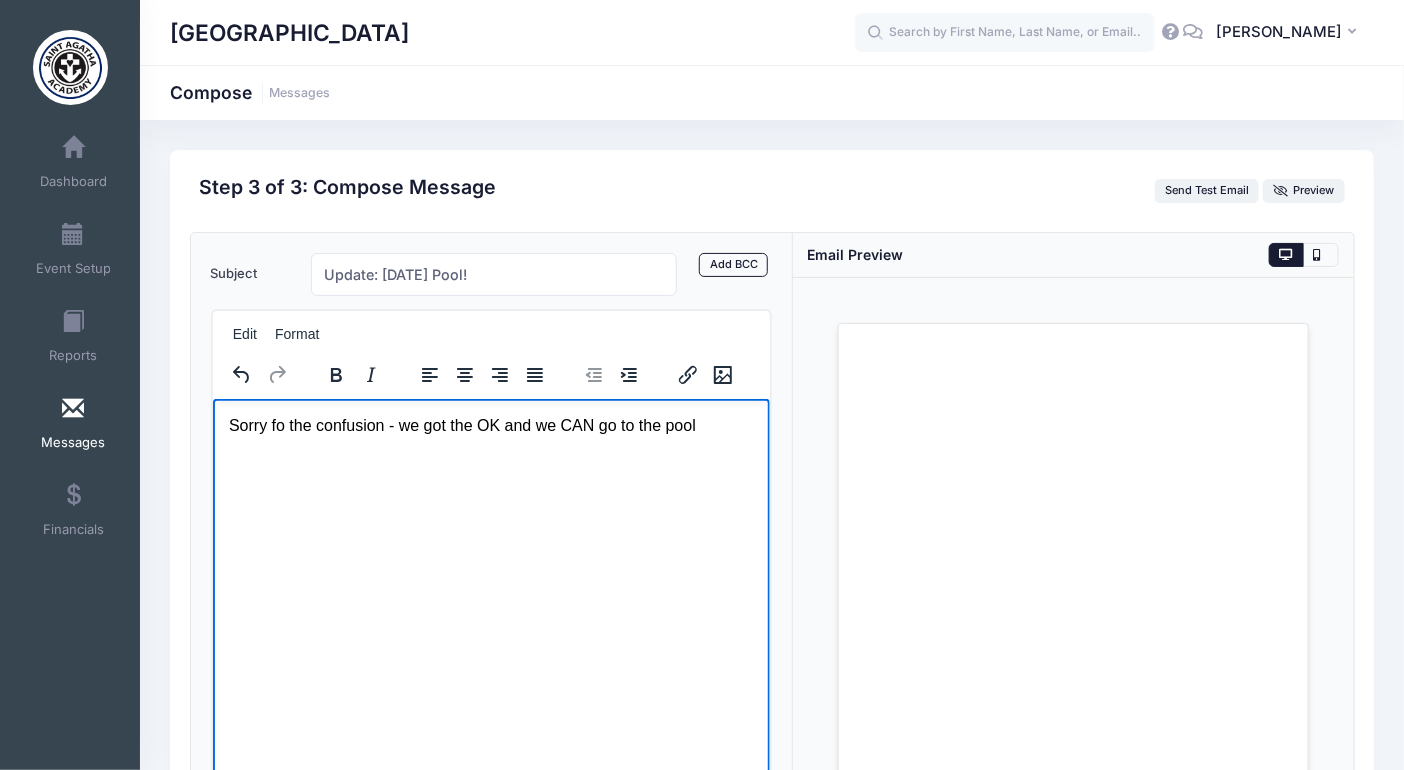 click on "Sorry fo the confusion - we got the OK and we CAN go to the pool" at bounding box center (490, 425) 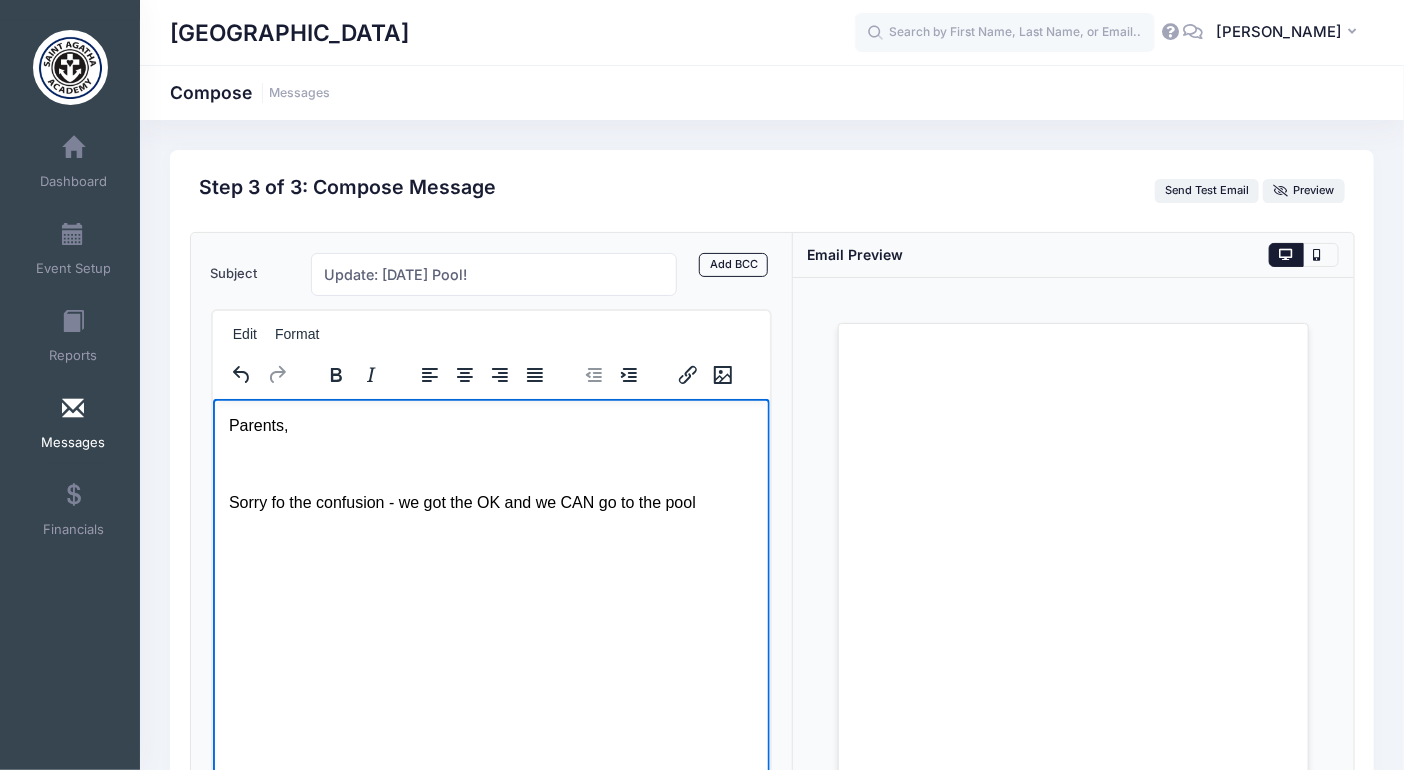 drag, startPoint x: 392, startPoint y: 506, endPoint x: 397, endPoint y: 495, distance: 12.083046 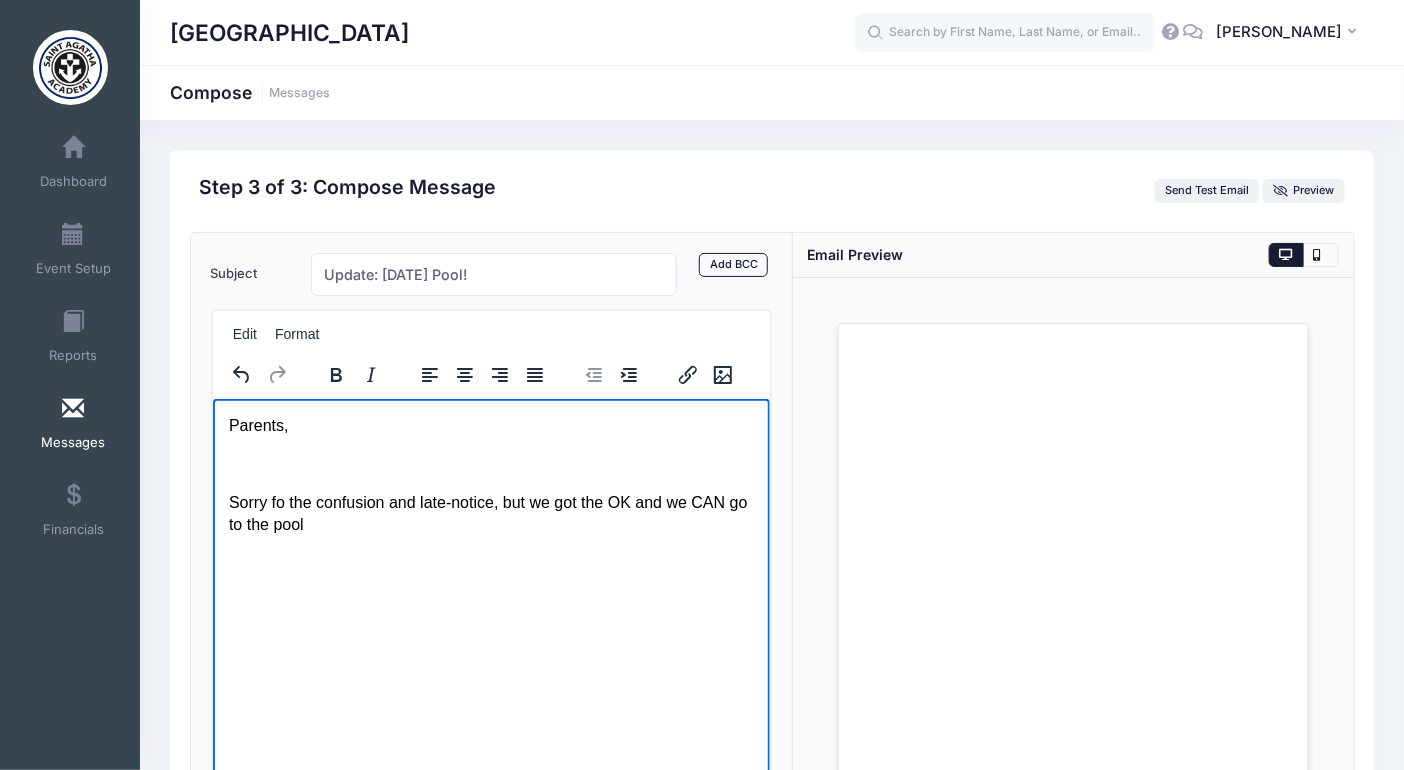 click on "Sorry fo the confusion and late-notice, but we got the OK and we CAN go to the pool" at bounding box center (490, 513) 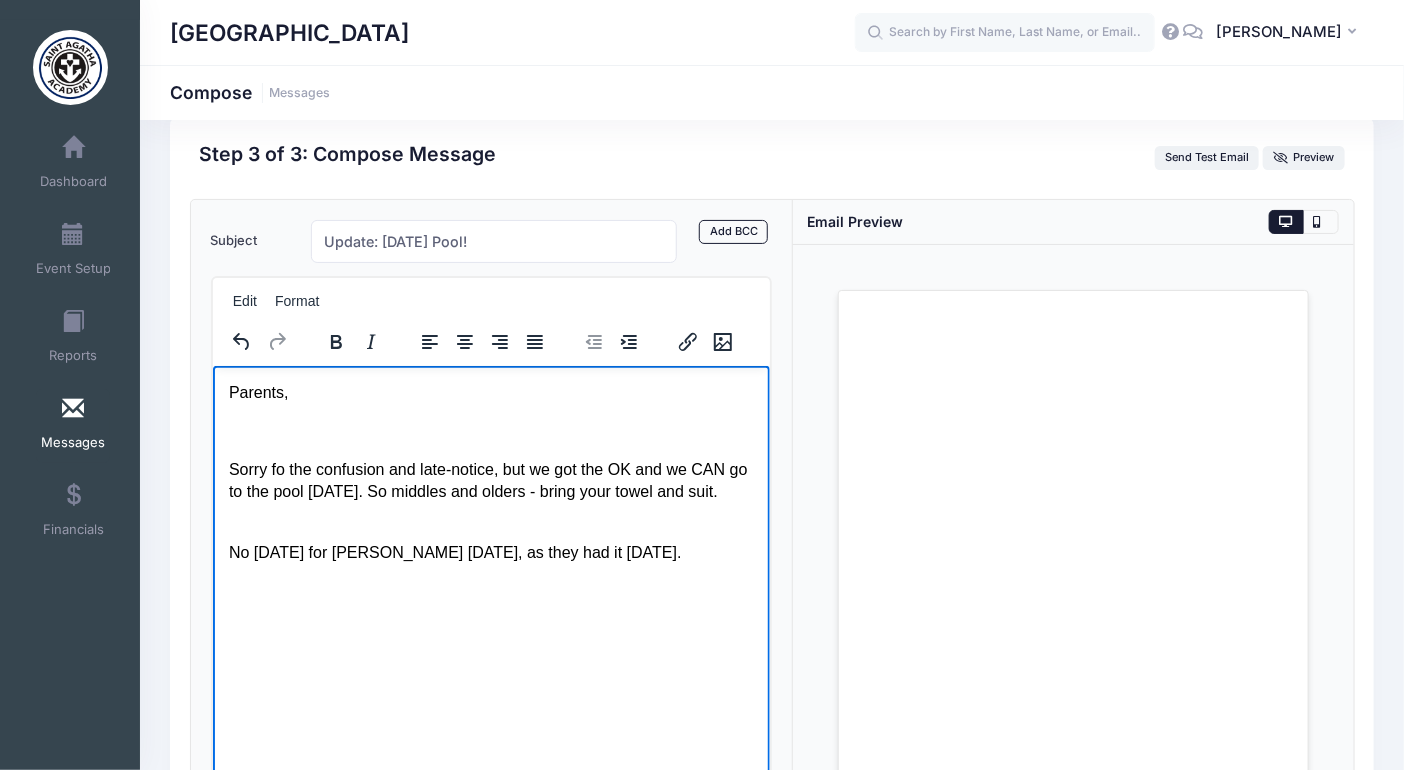 scroll, scrollTop: 279, scrollLeft: 0, axis: vertical 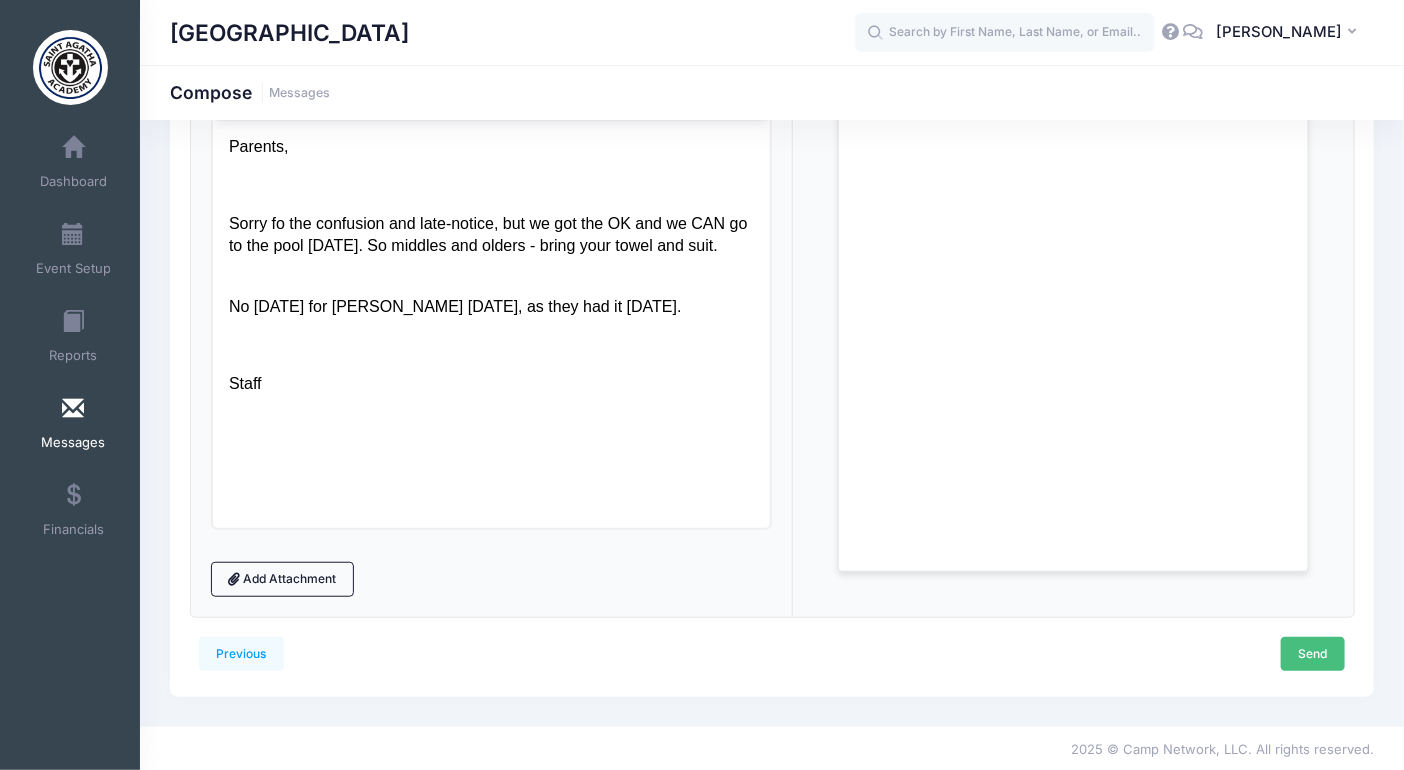 click on "Send" at bounding box center [1313, 654] 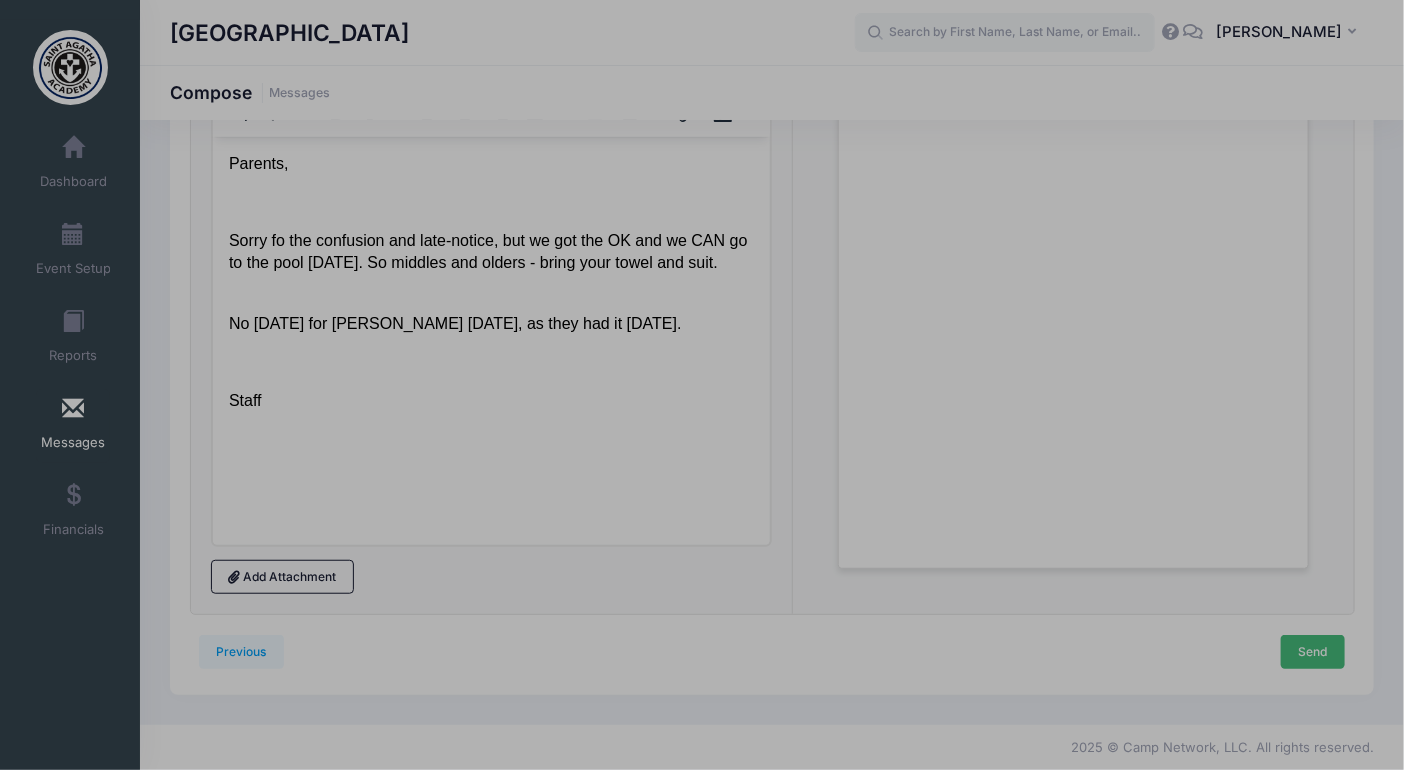 scroll, scrollTop: 0, scrollLeft: 0, axis: both 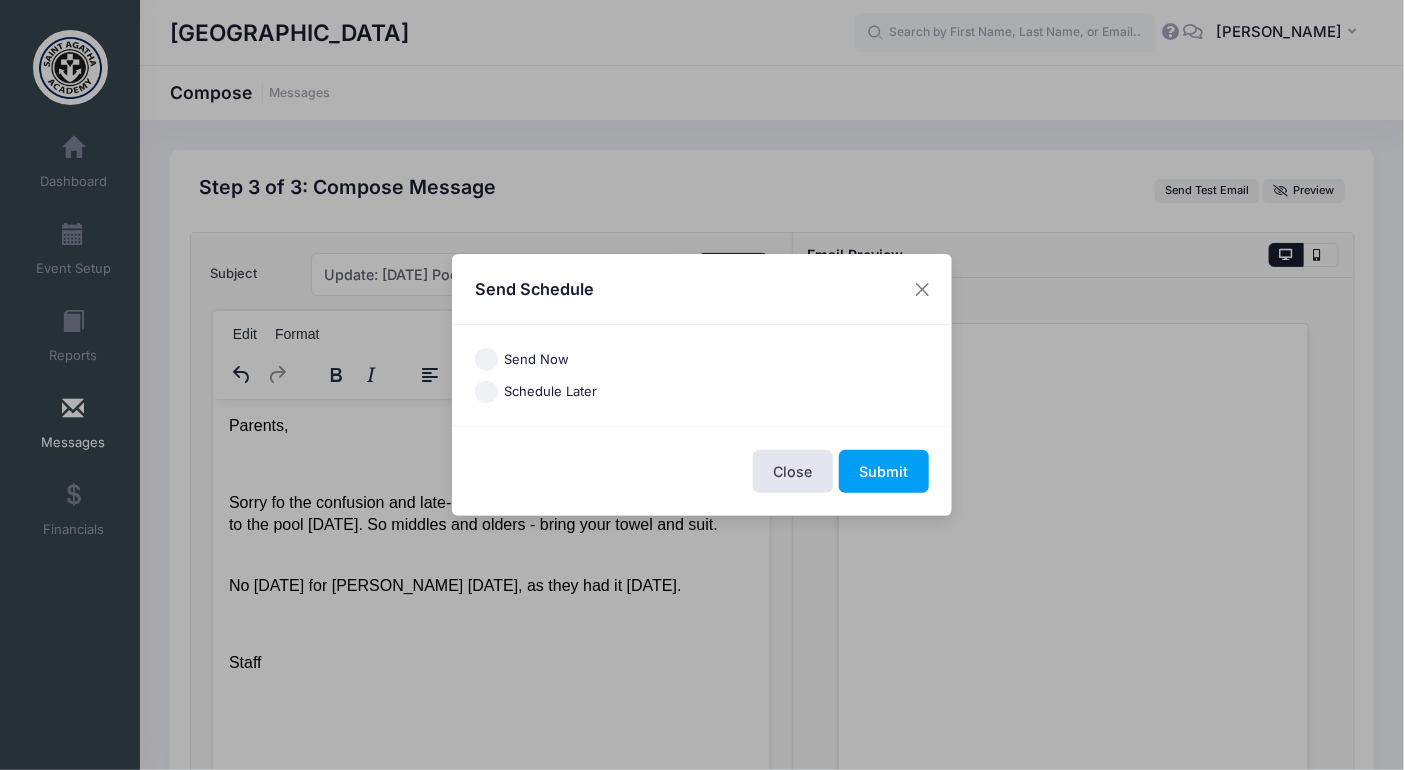 click on "Send Now" at bounding box center (537, 360) 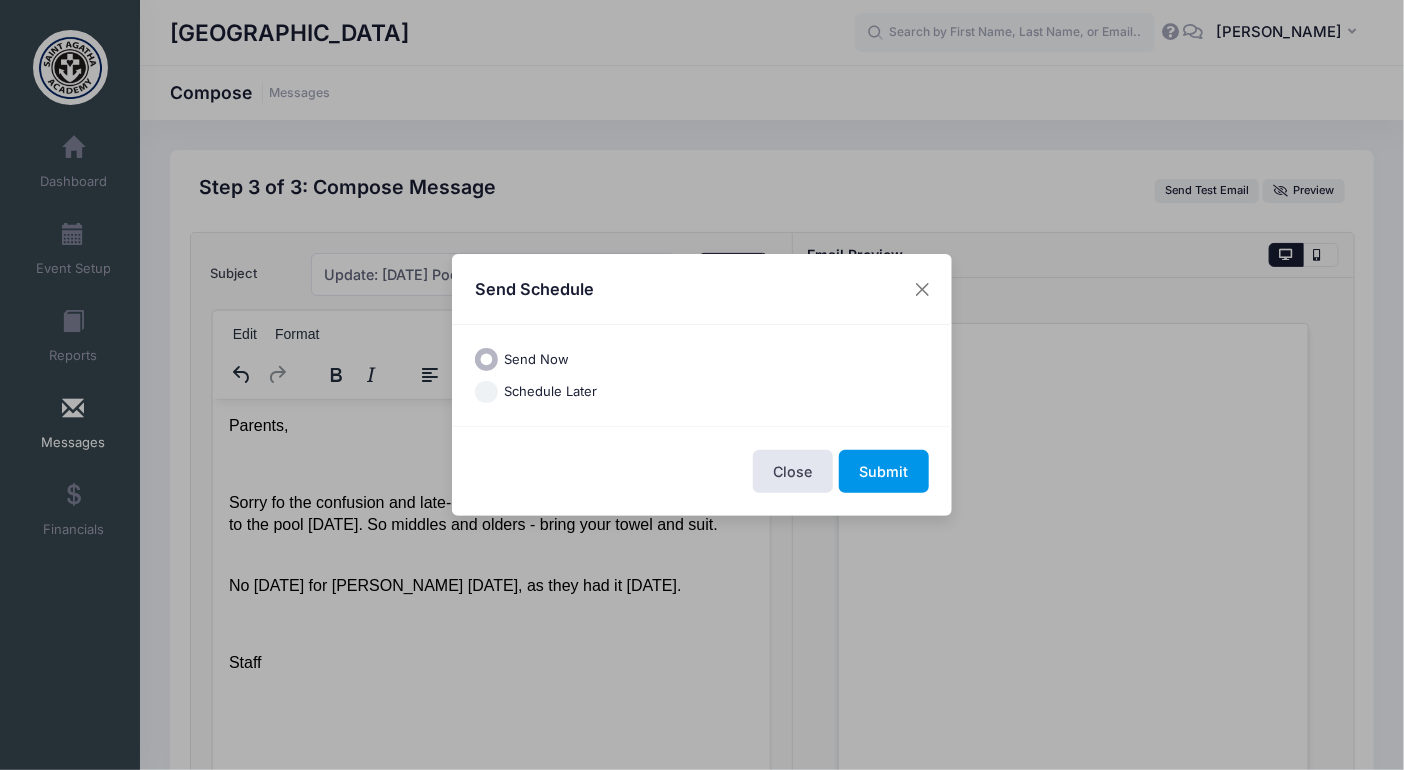 click on "Submit" at bounding box center (884, 471) 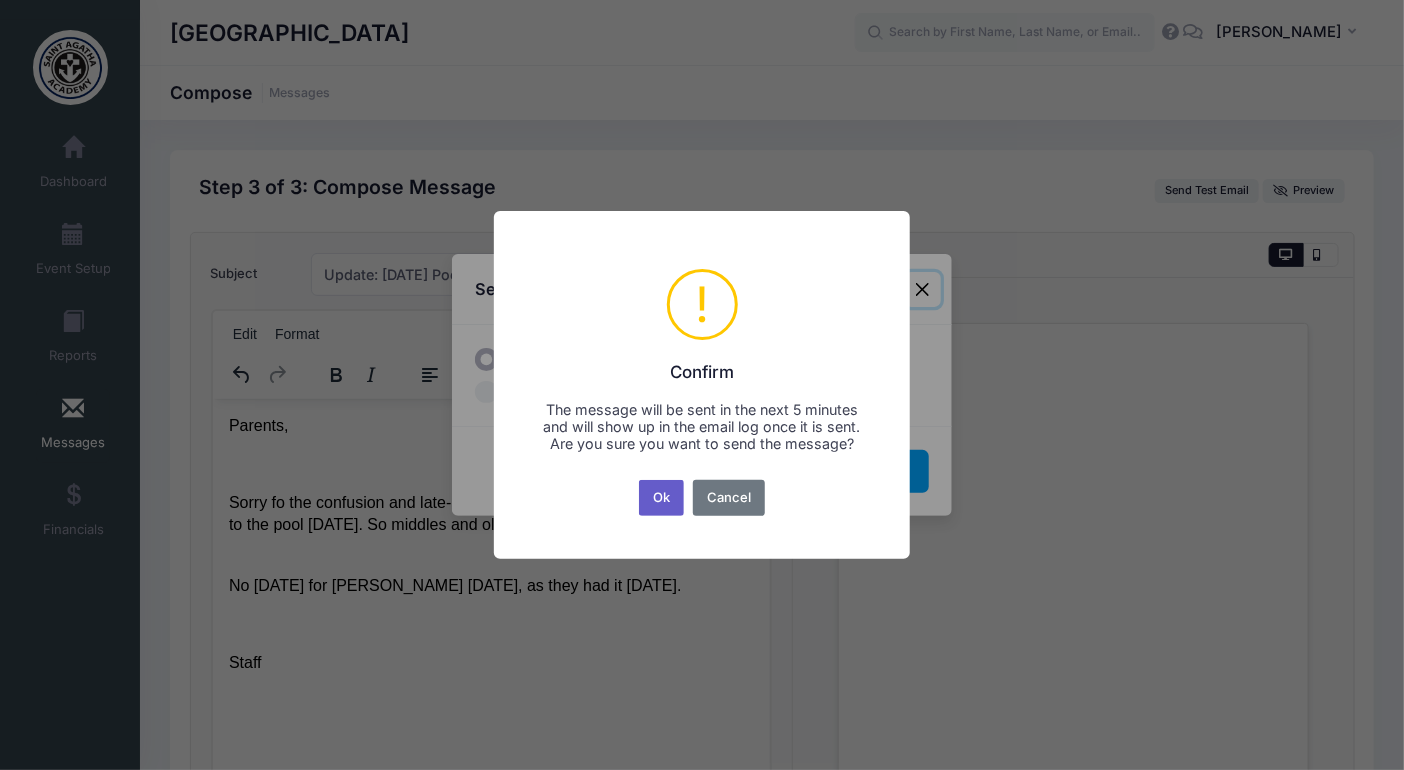 click on "Ok" at bounding box center (662, 498) 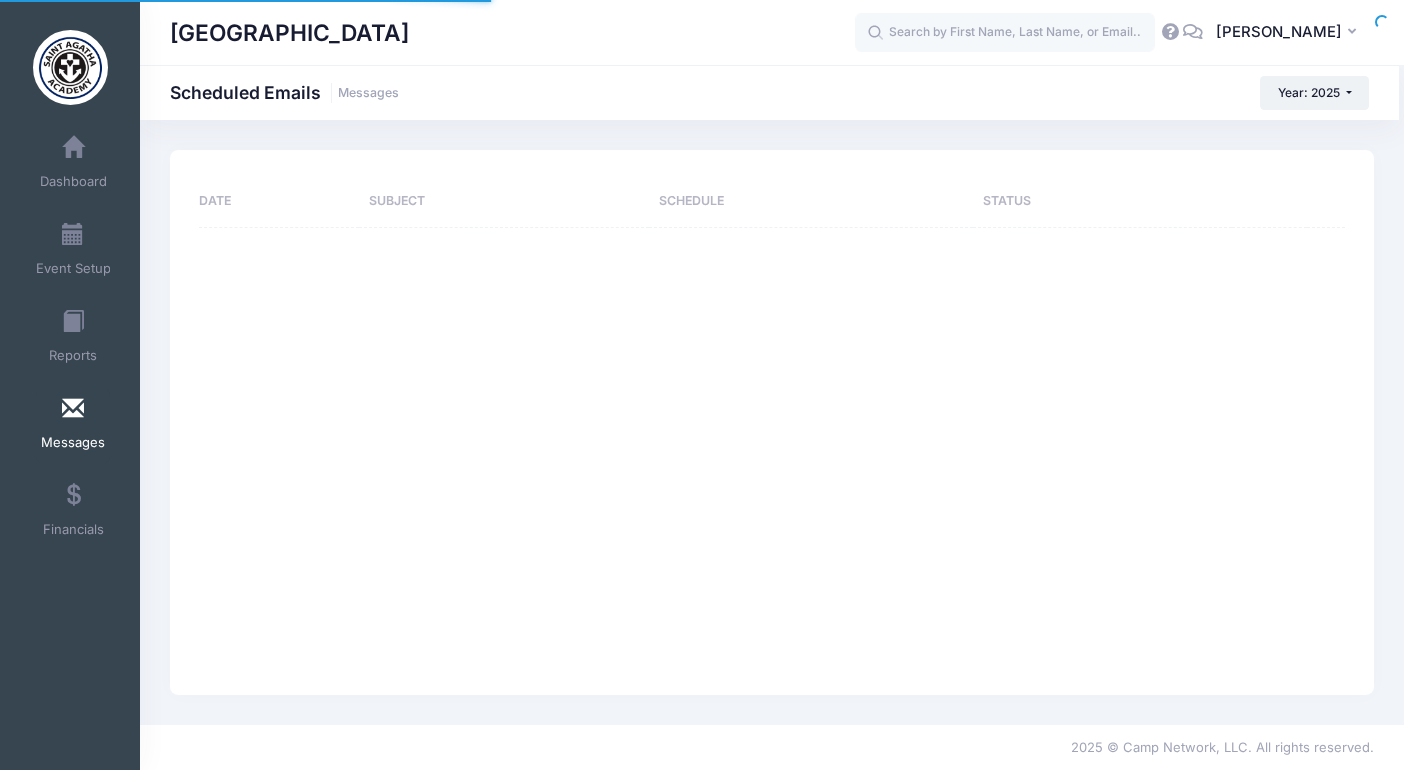 scroll, scrollTop: 0, scrollLeft: 0, axis: both 